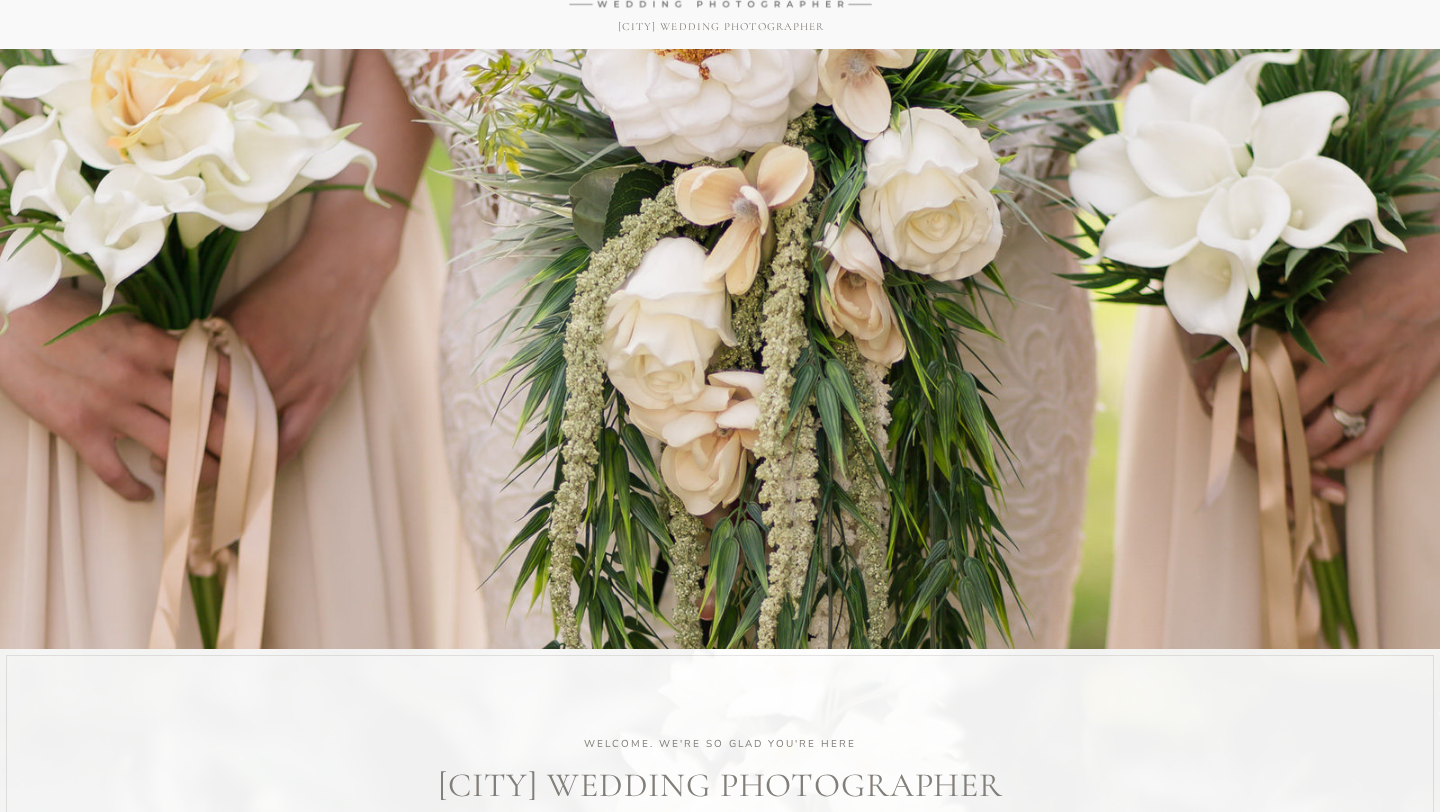 scroll, scrollTop: 0, scrollLeft: 0, axis: both 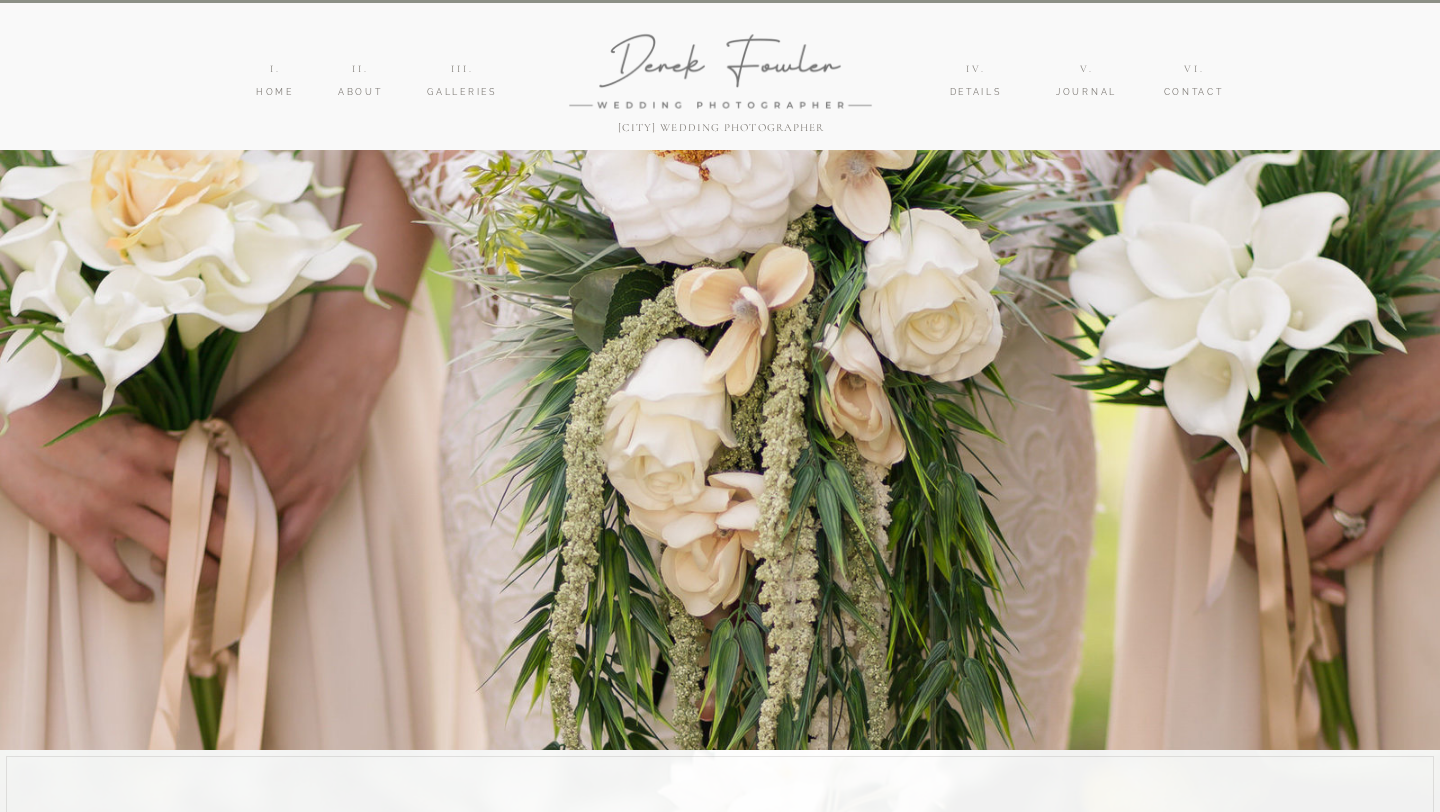 click on "galleries" at bounding box center [462, 93] 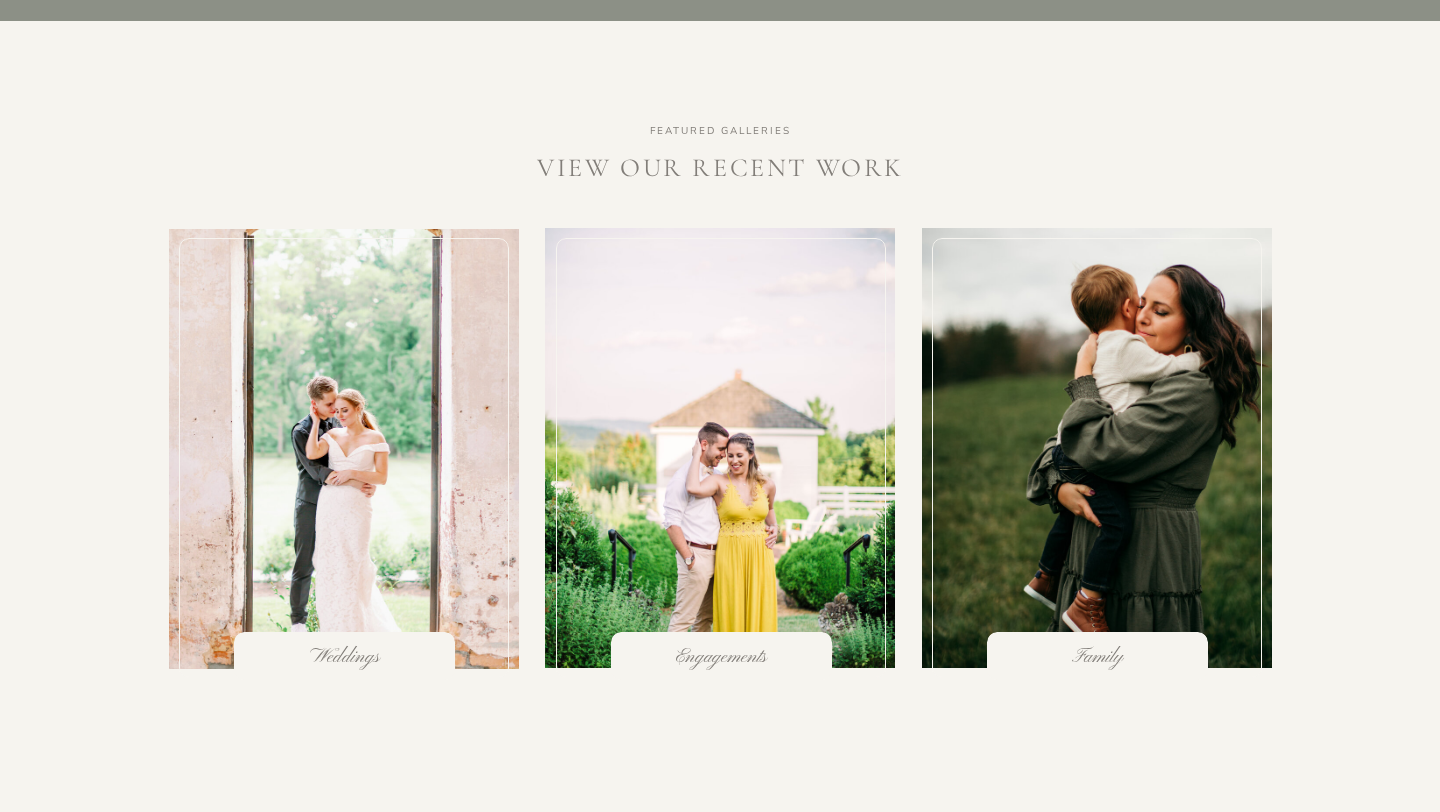 scroll, scrollTop: 1950, scrollLeft: 0, axis: vertical 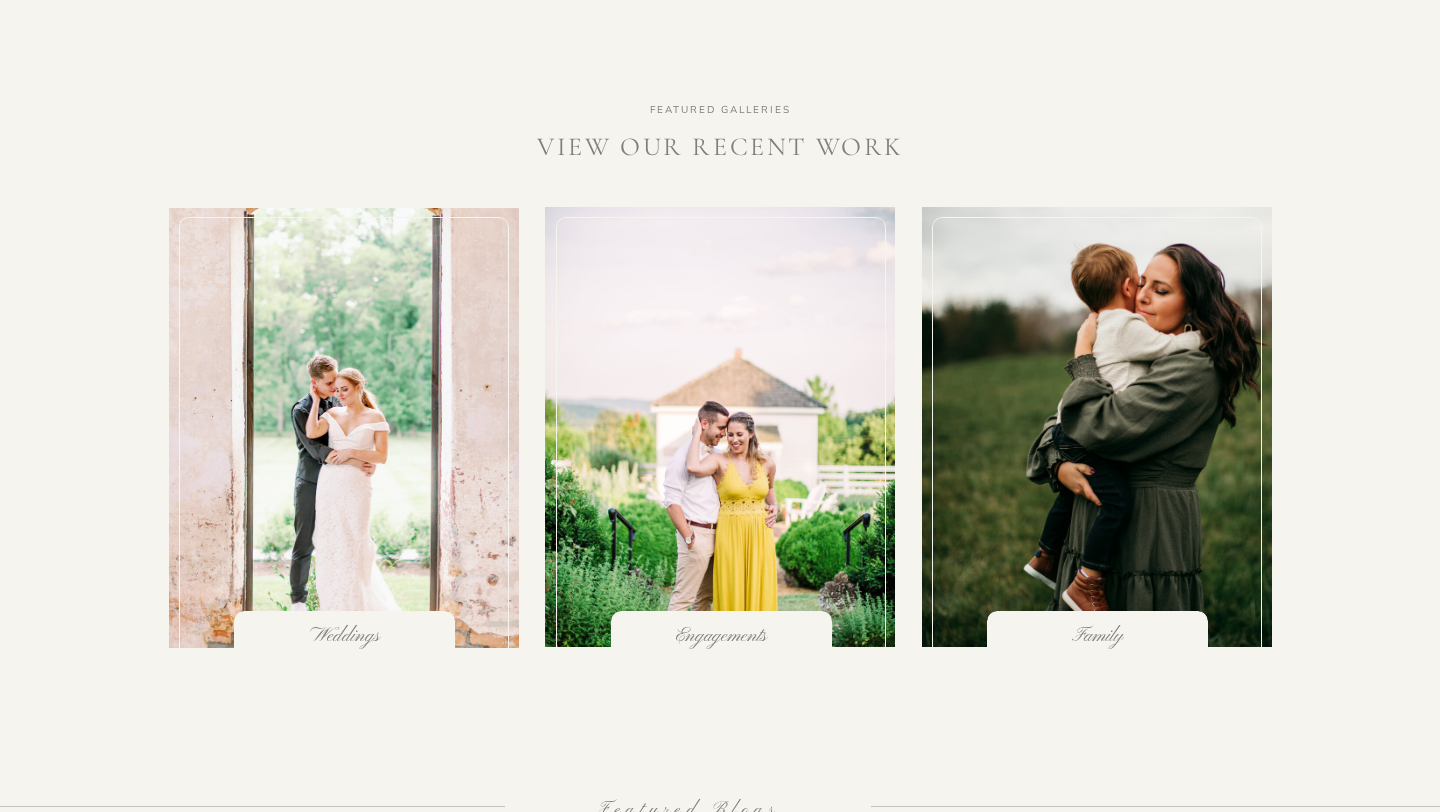 click at bounding box center [344, 437] 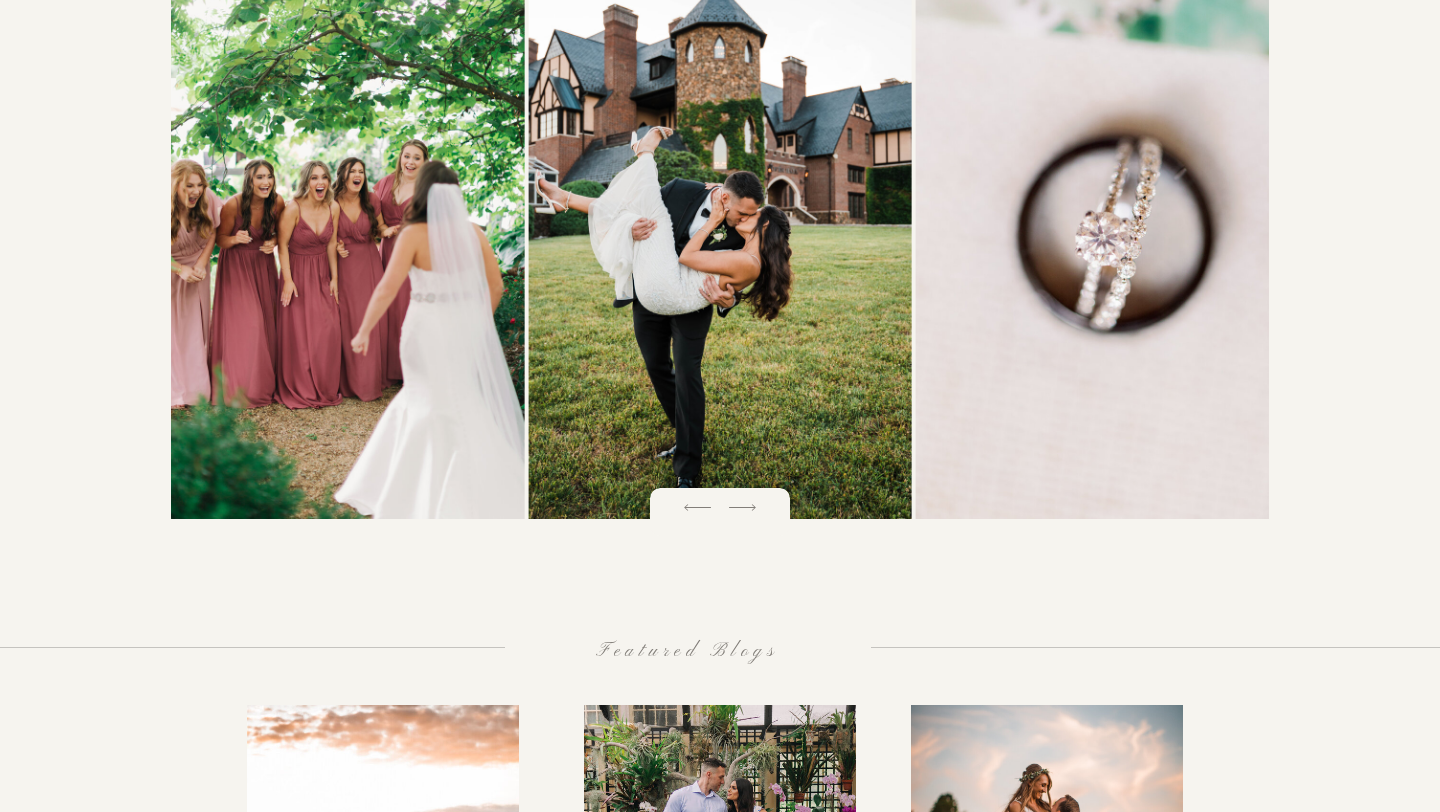 scroll, scrollTop: 2875, scrollLeft: 0, axis: vertical 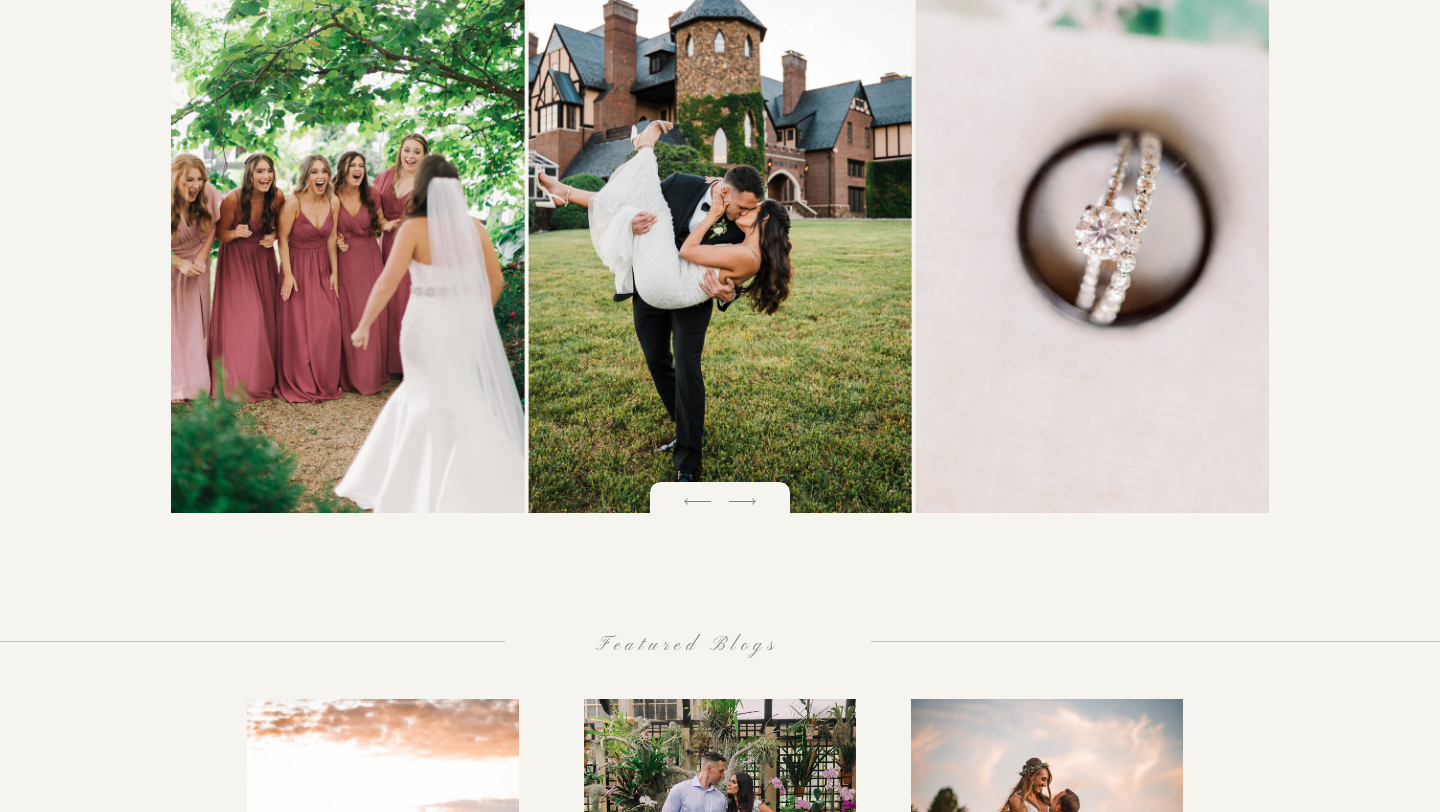 click 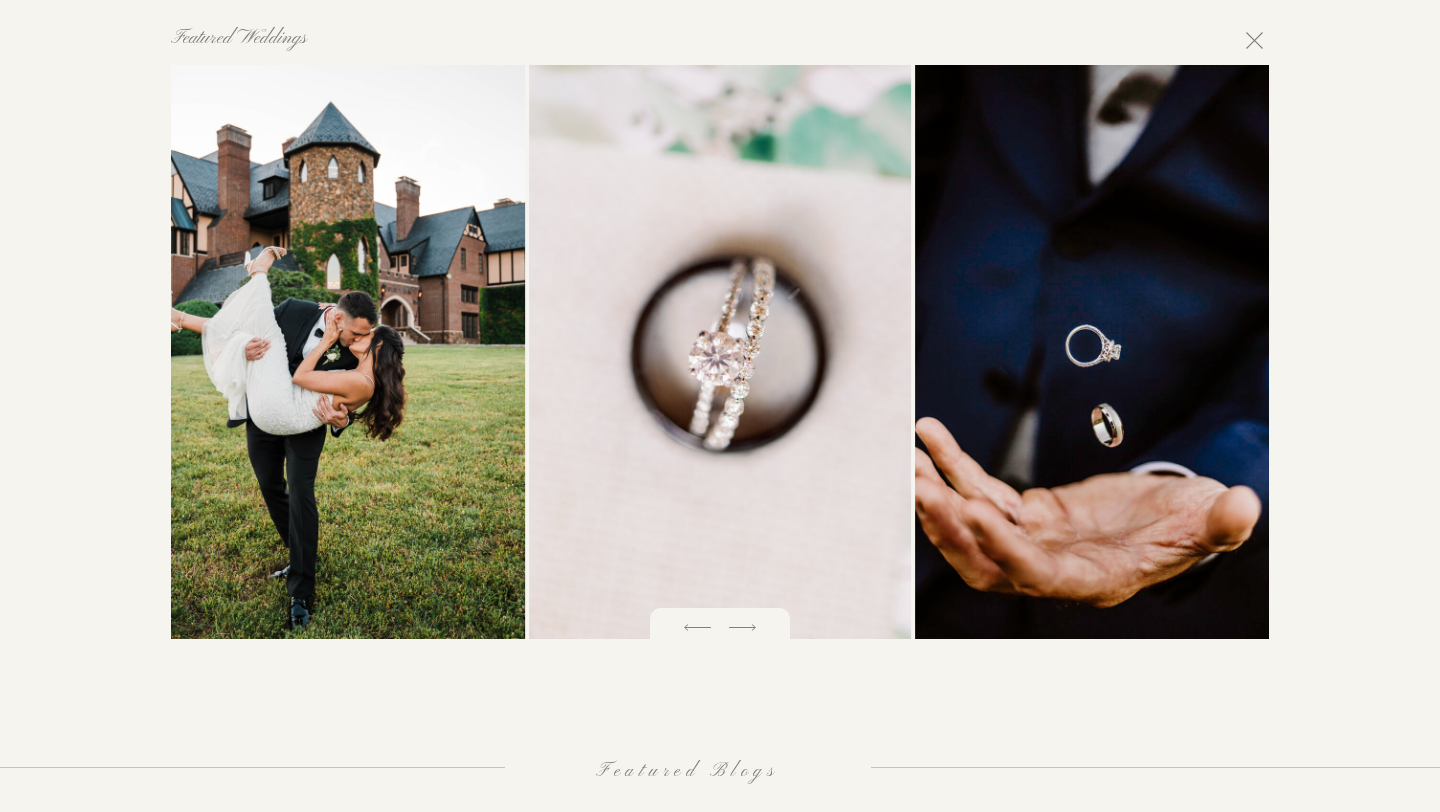 scroll, scrollTop: 2745, scrollLeft: 0, axis: vertical 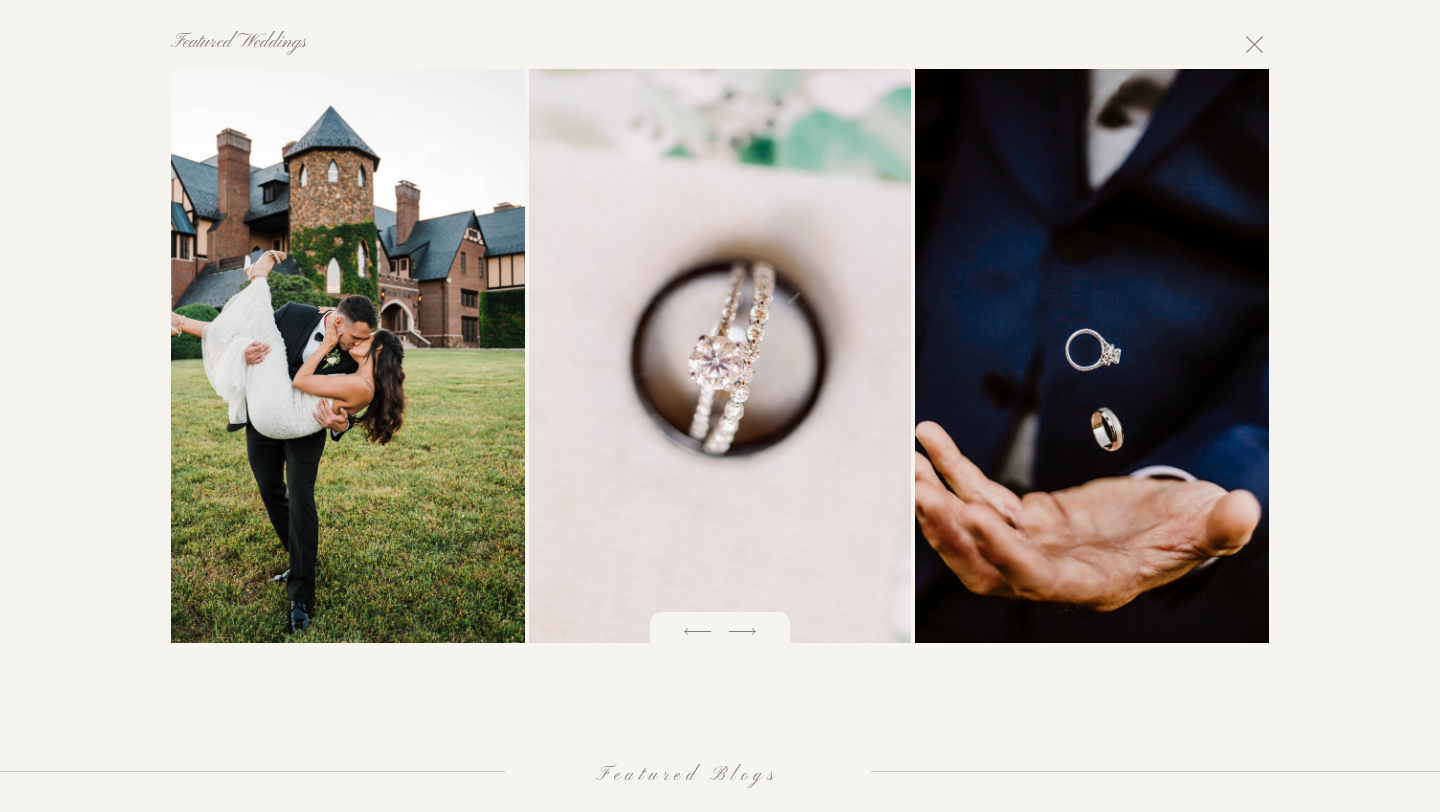 click at bounding box center (720, 636) 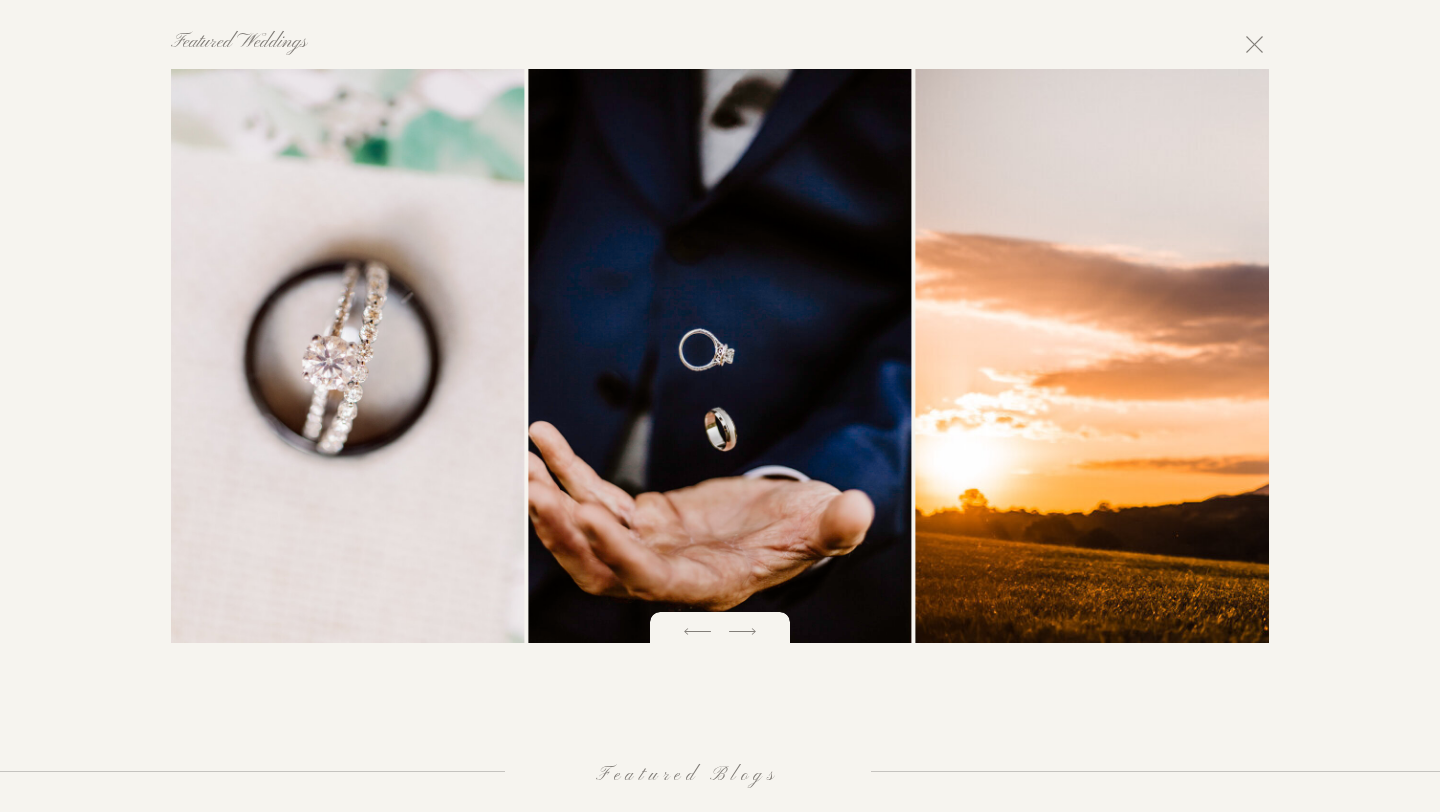 click 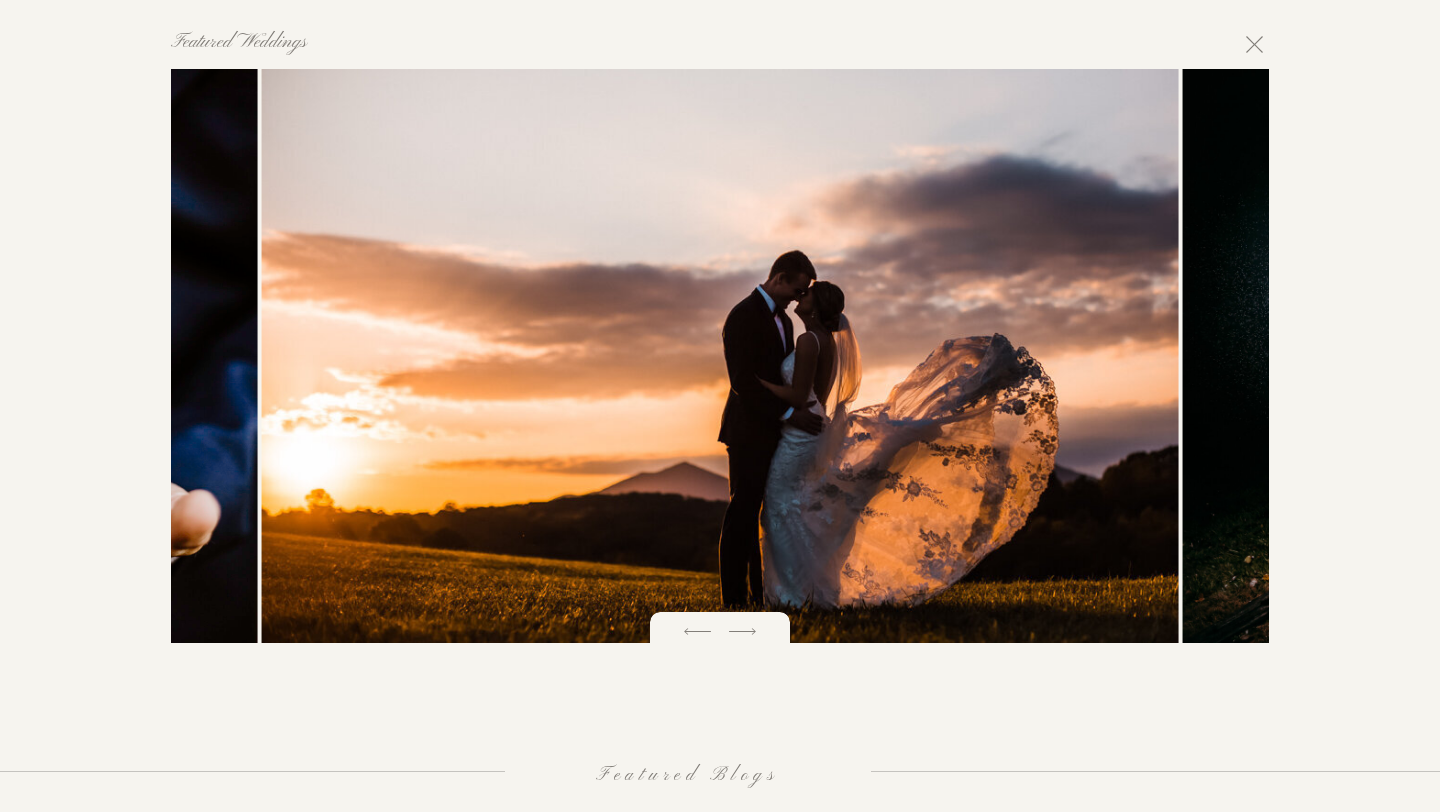 click 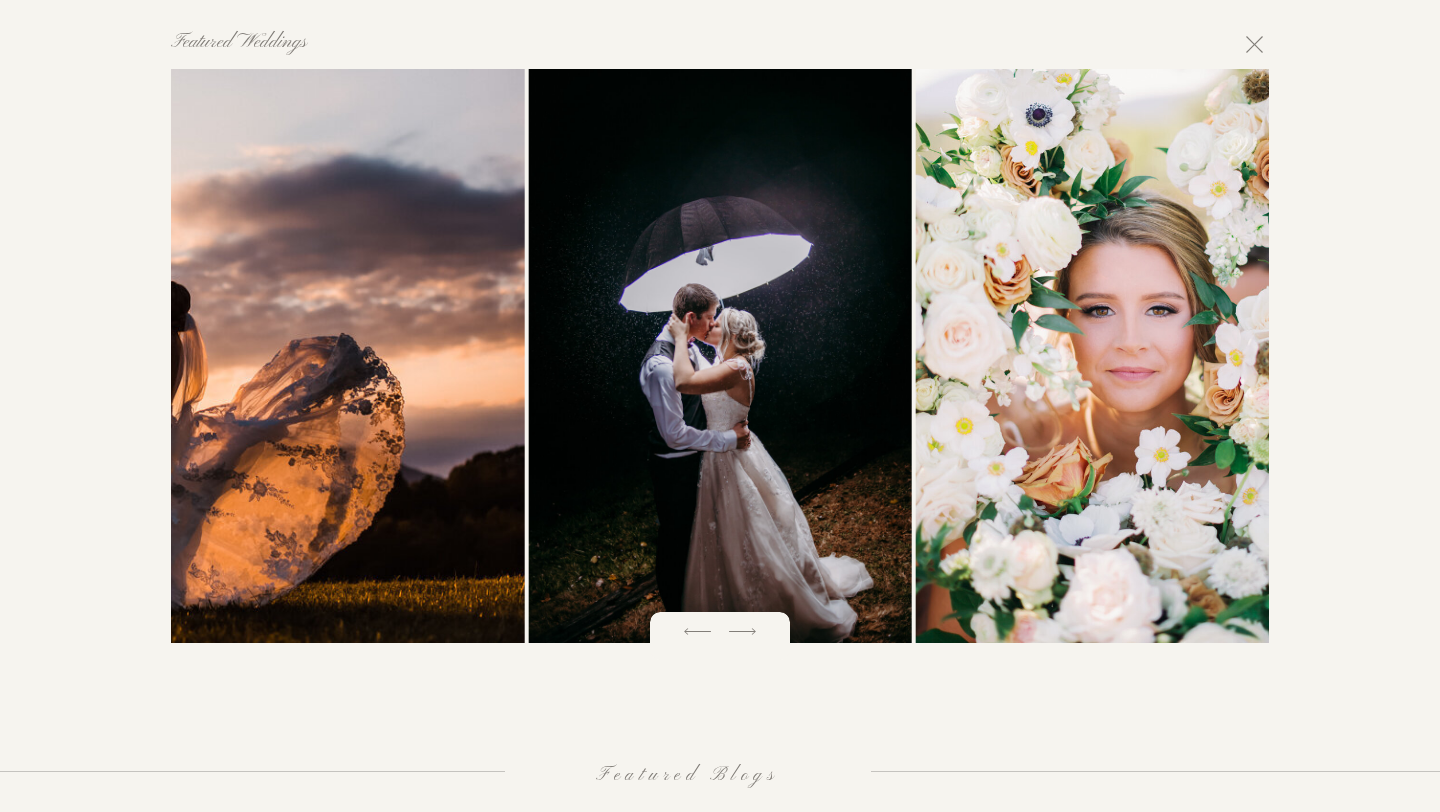 click 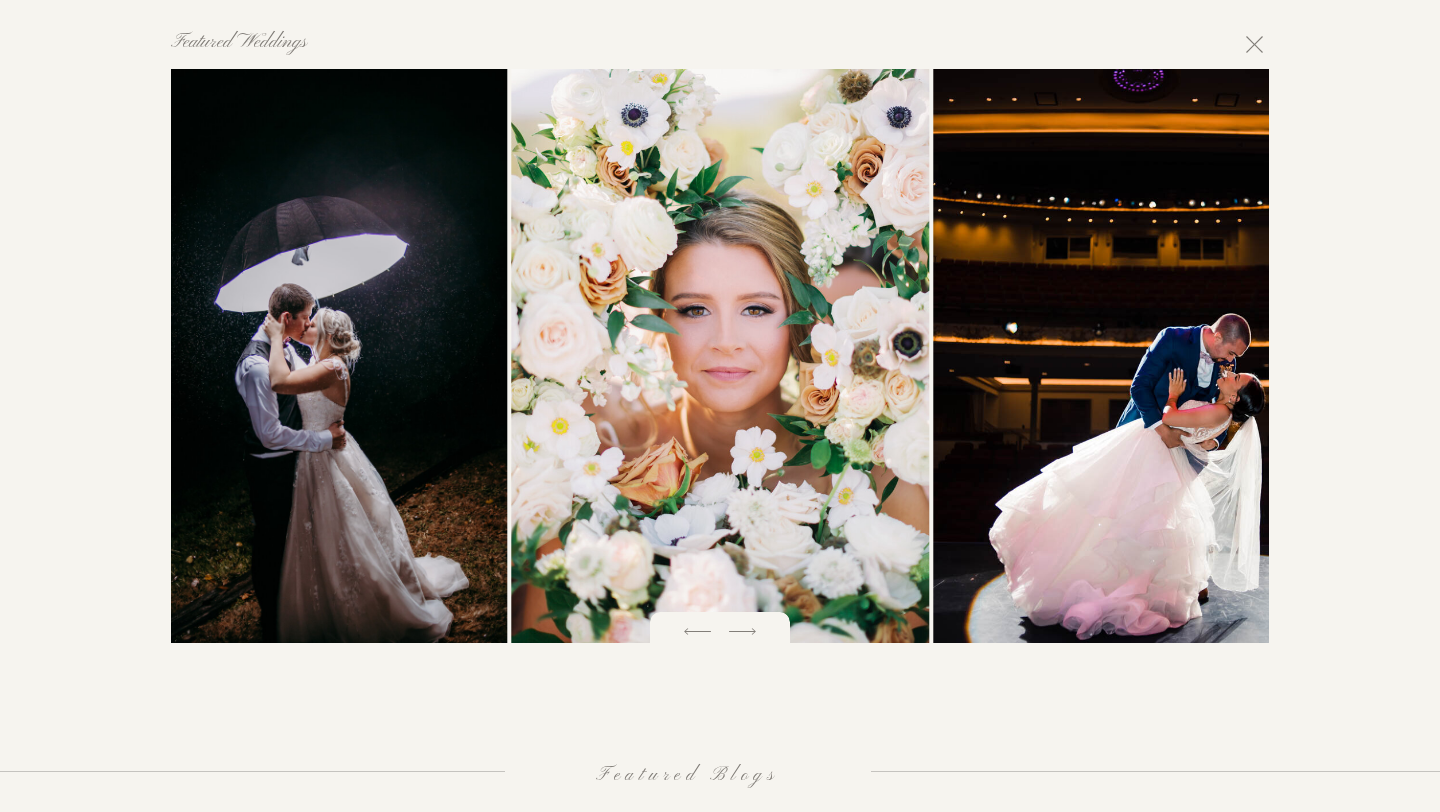 click 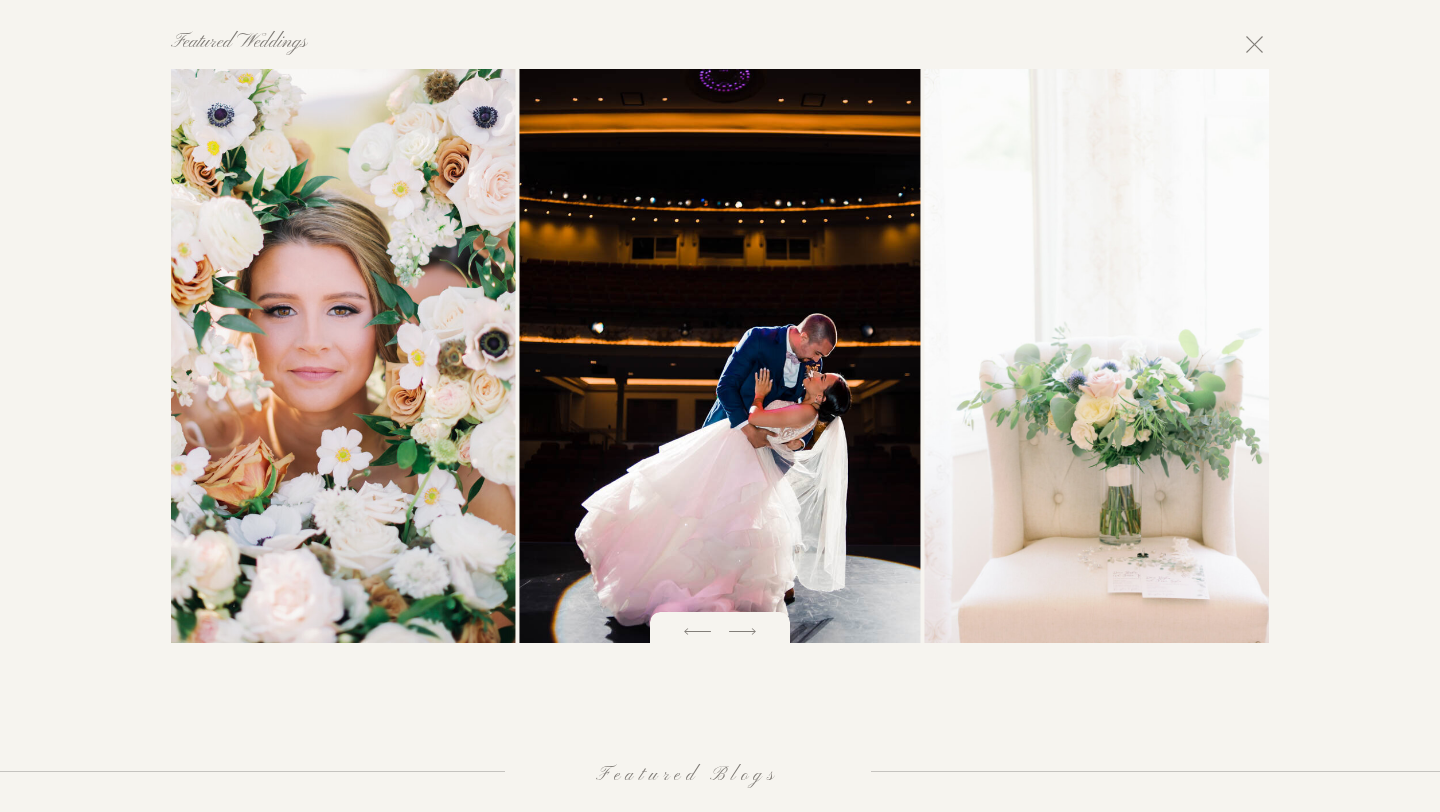 click 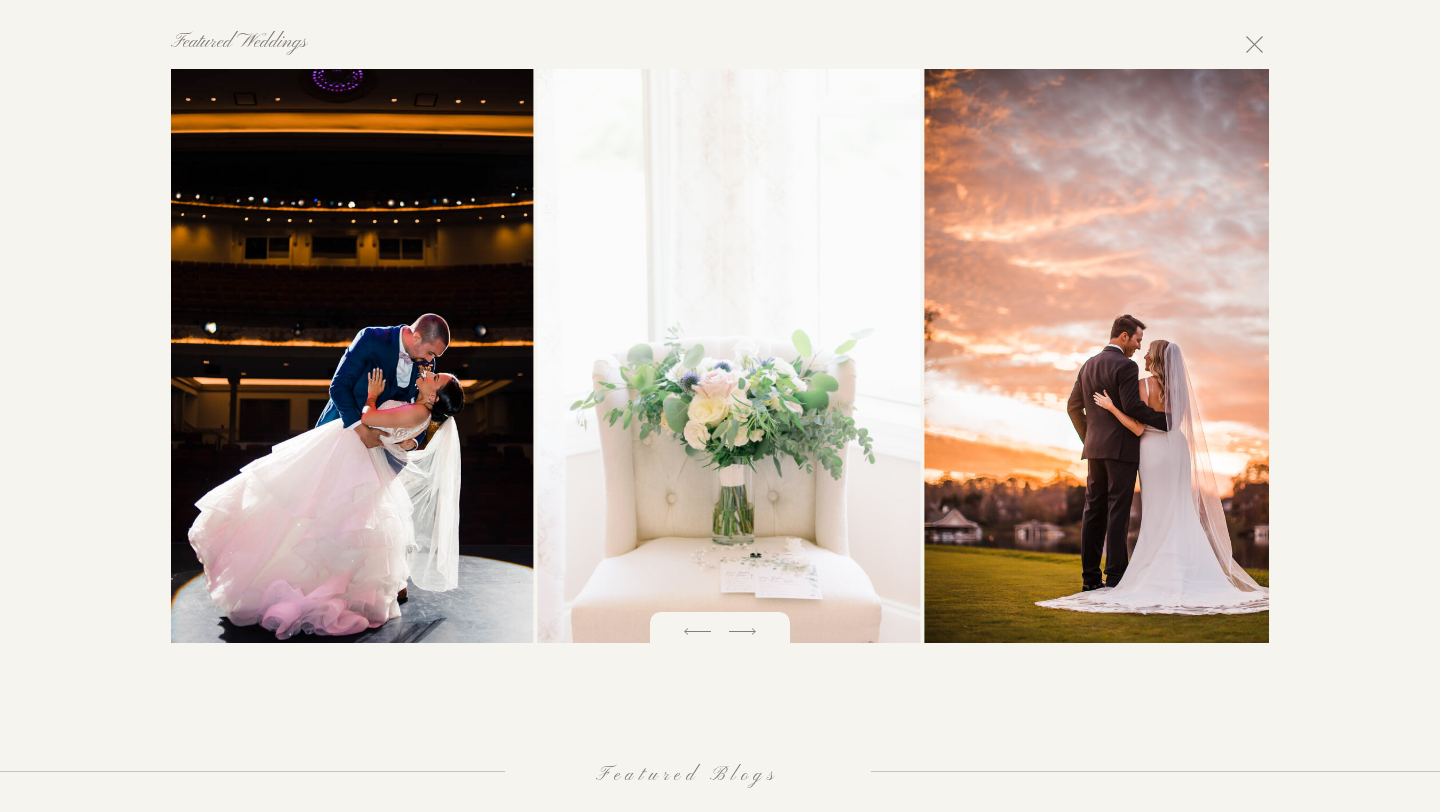 click 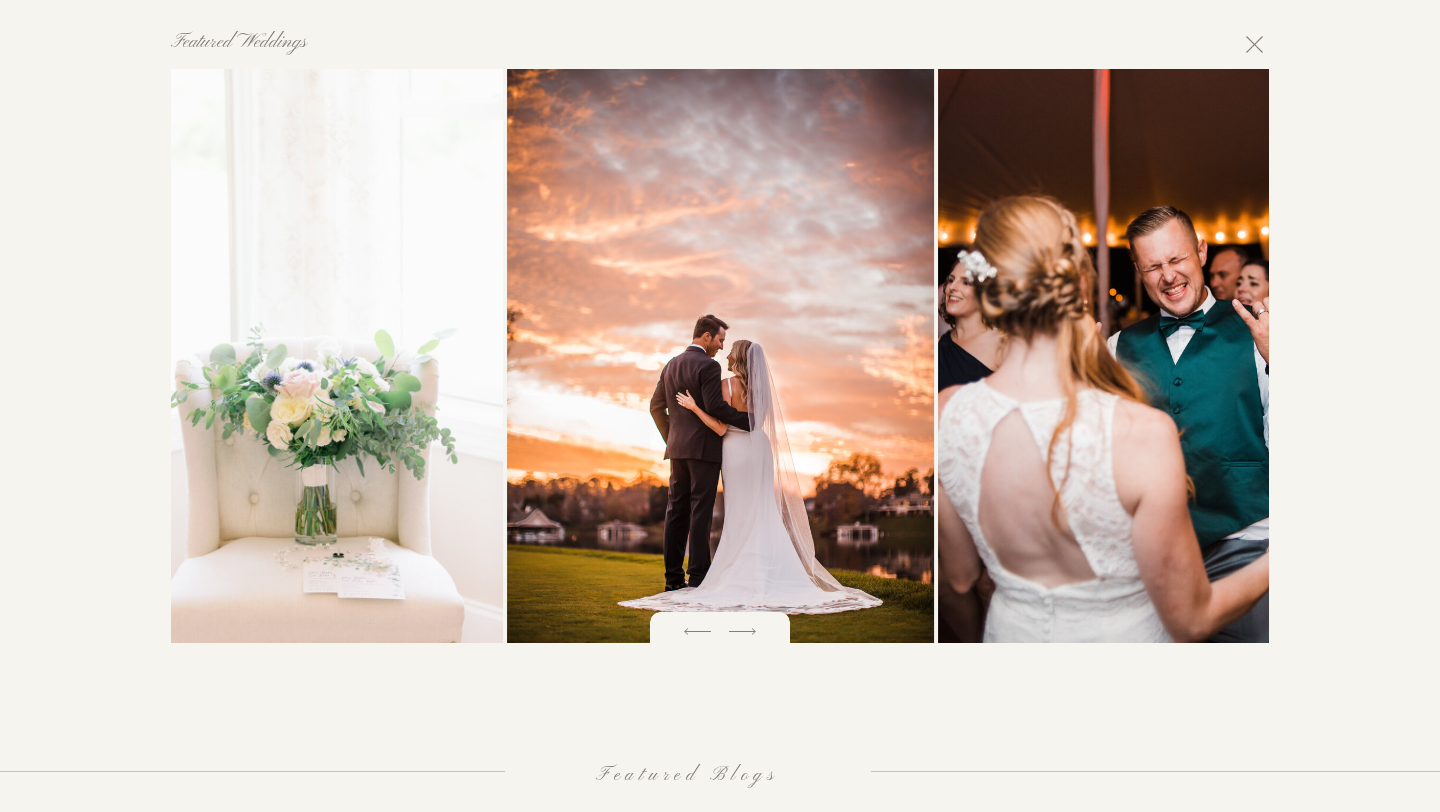 click 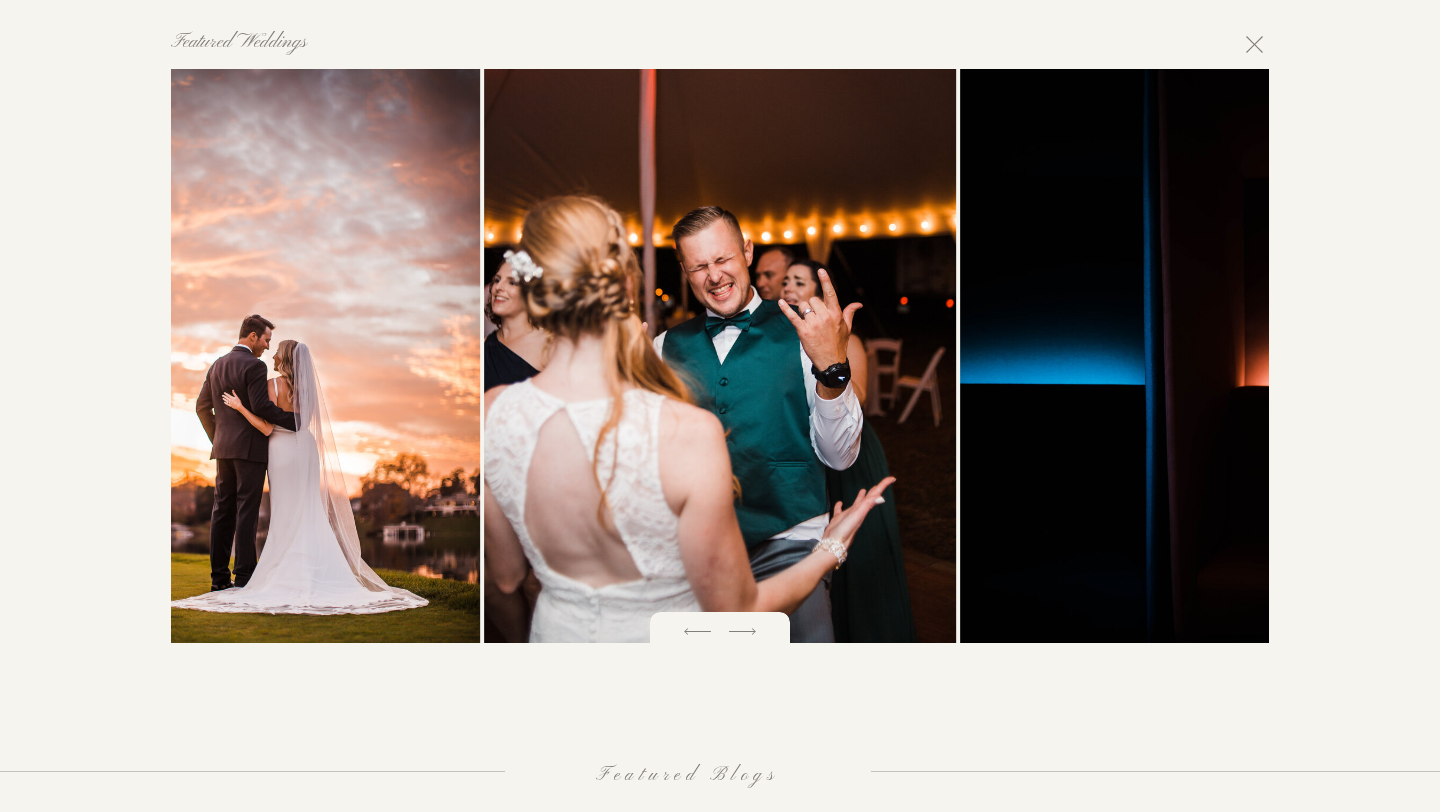 click 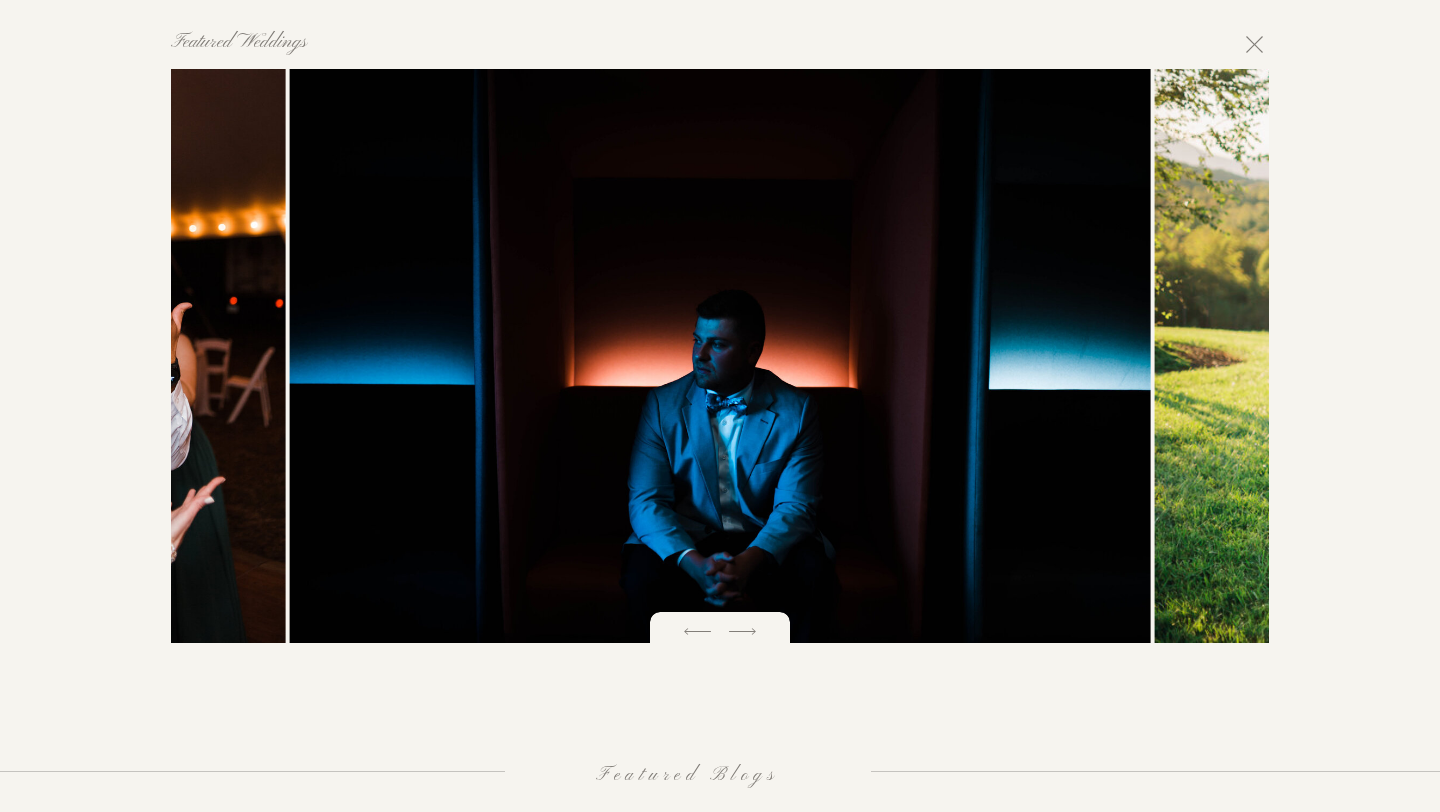 click 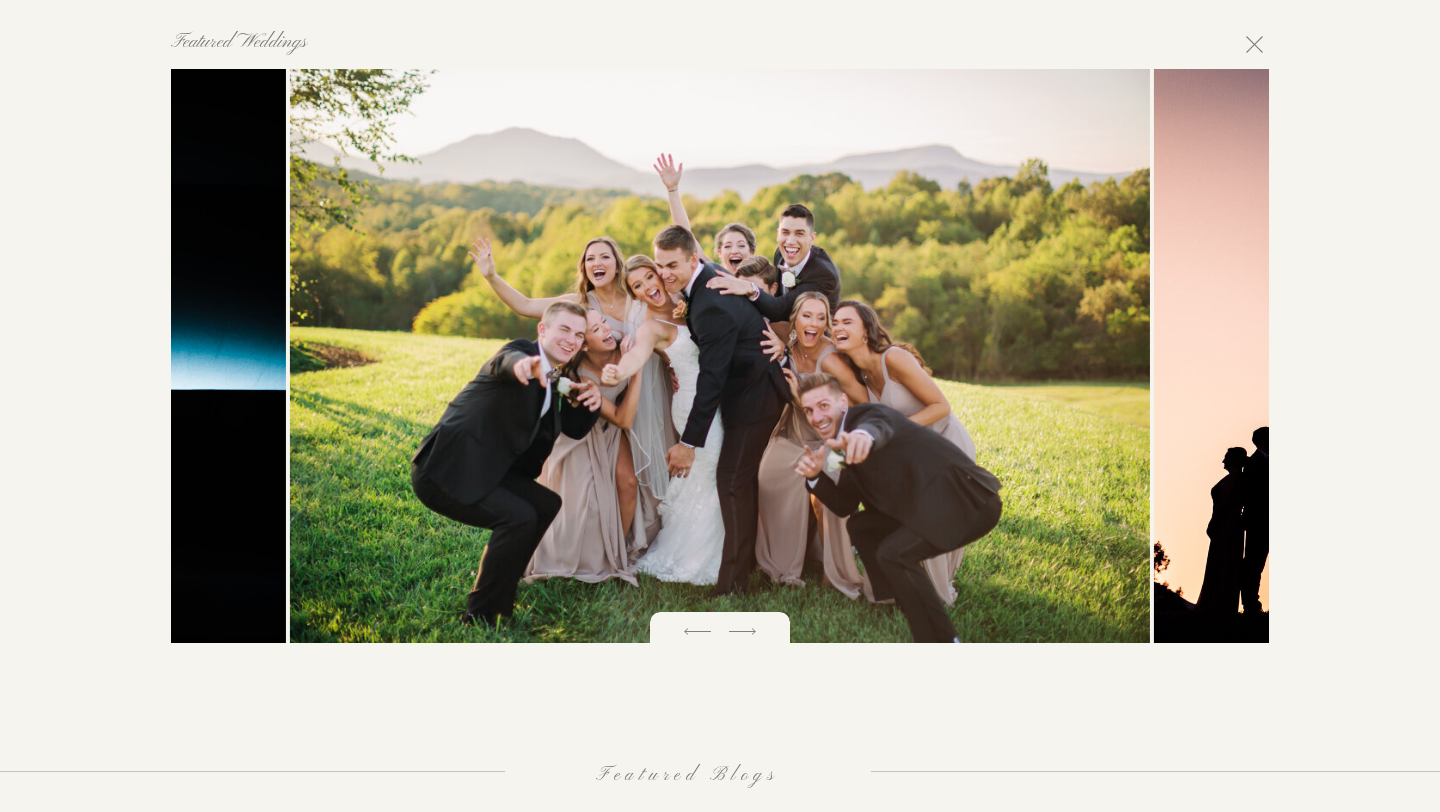click 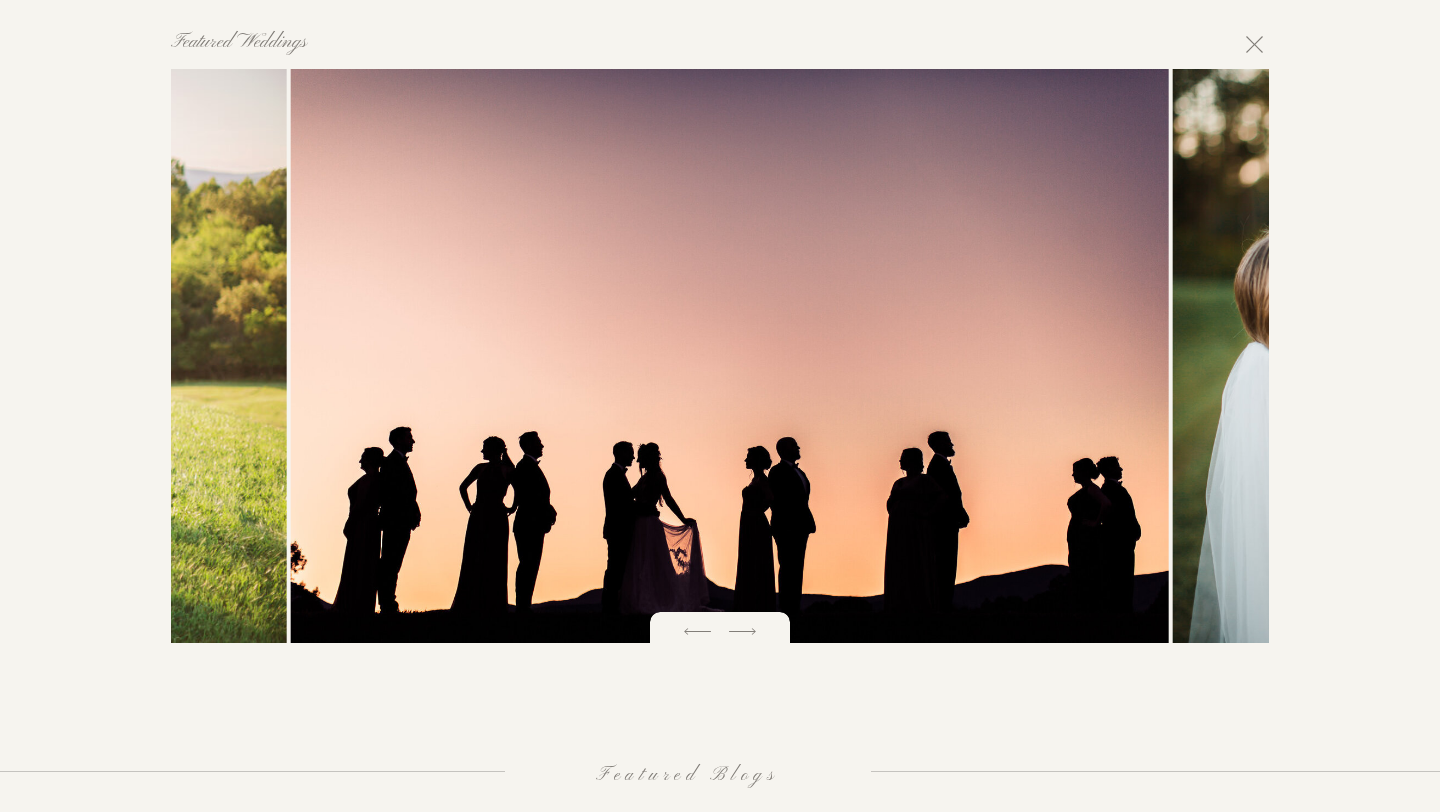 click 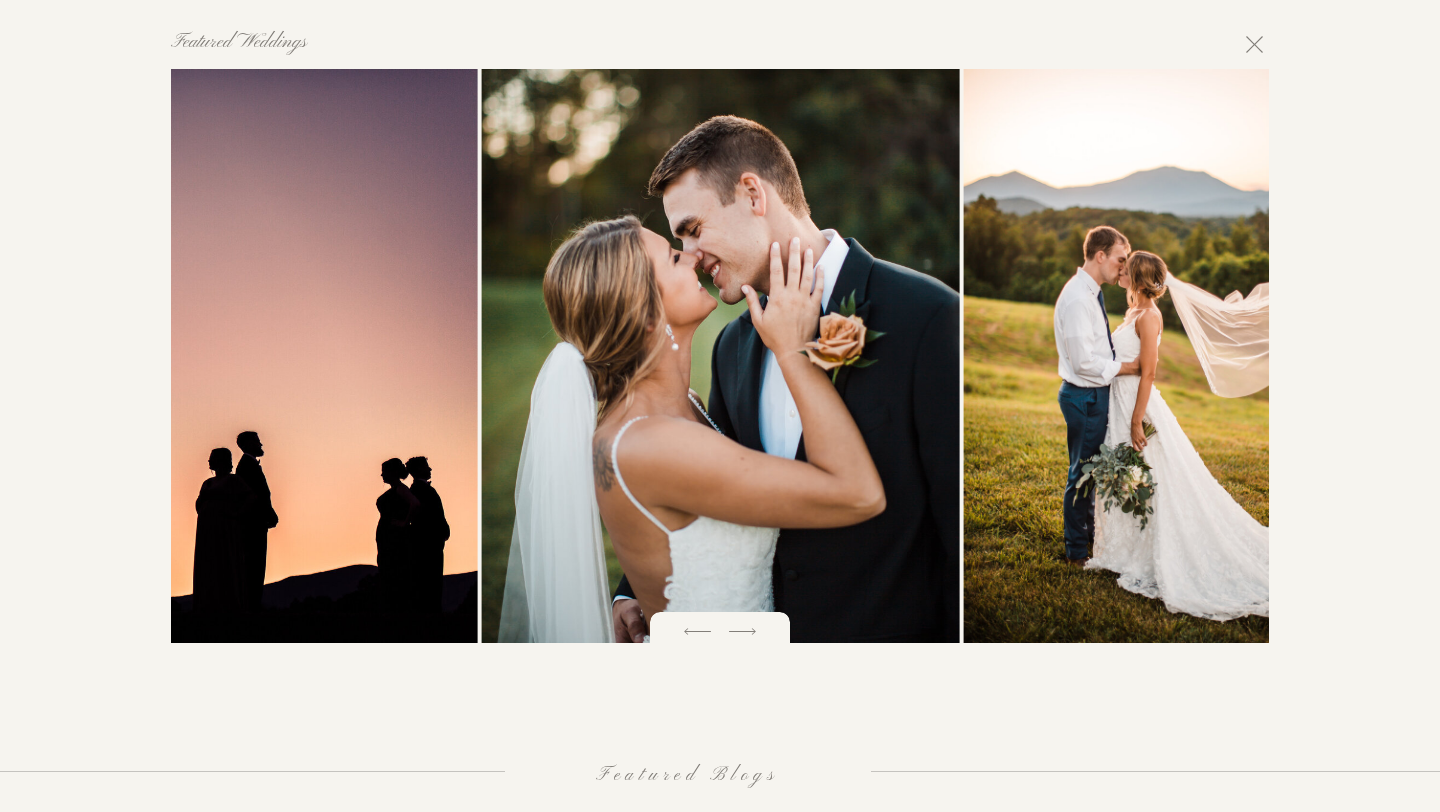click 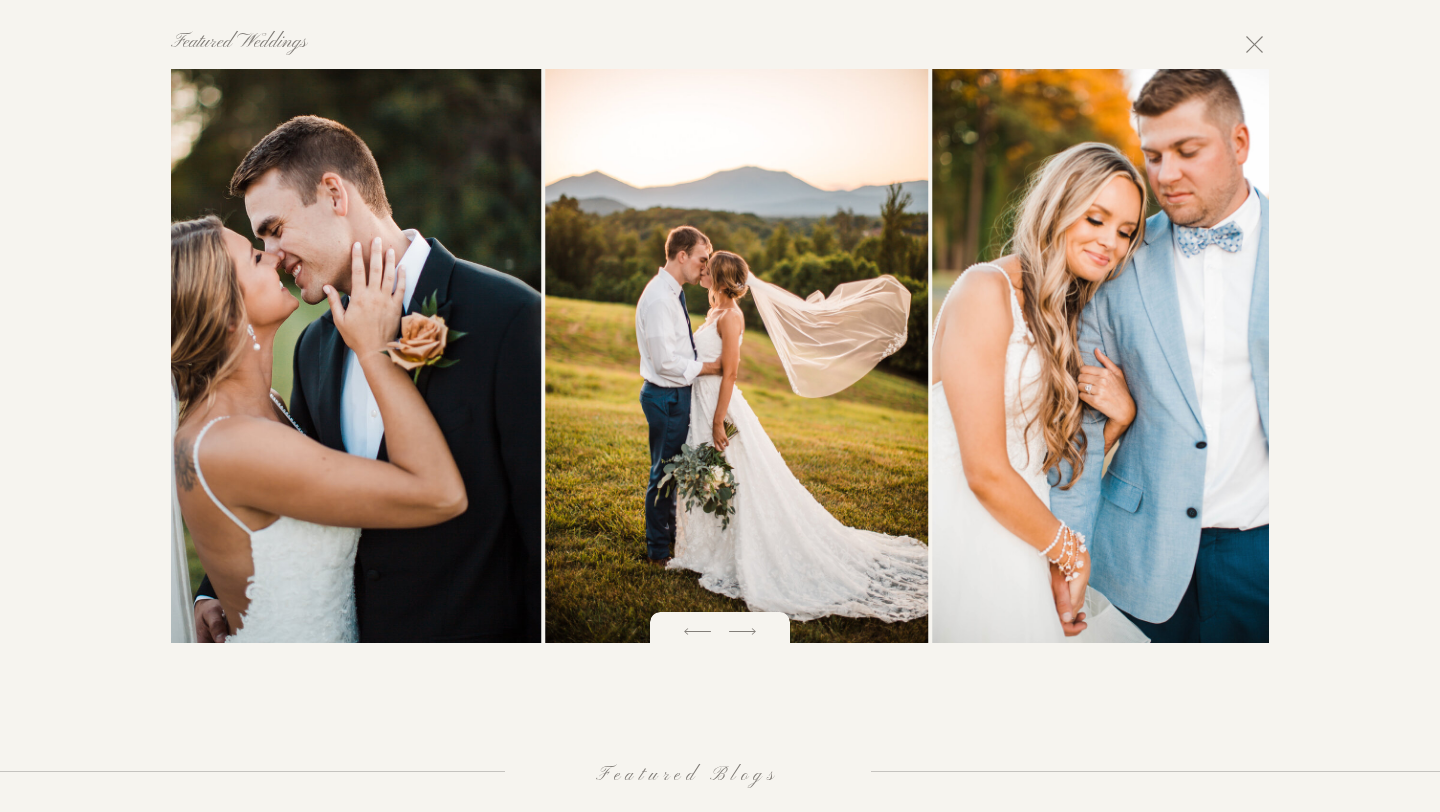 click 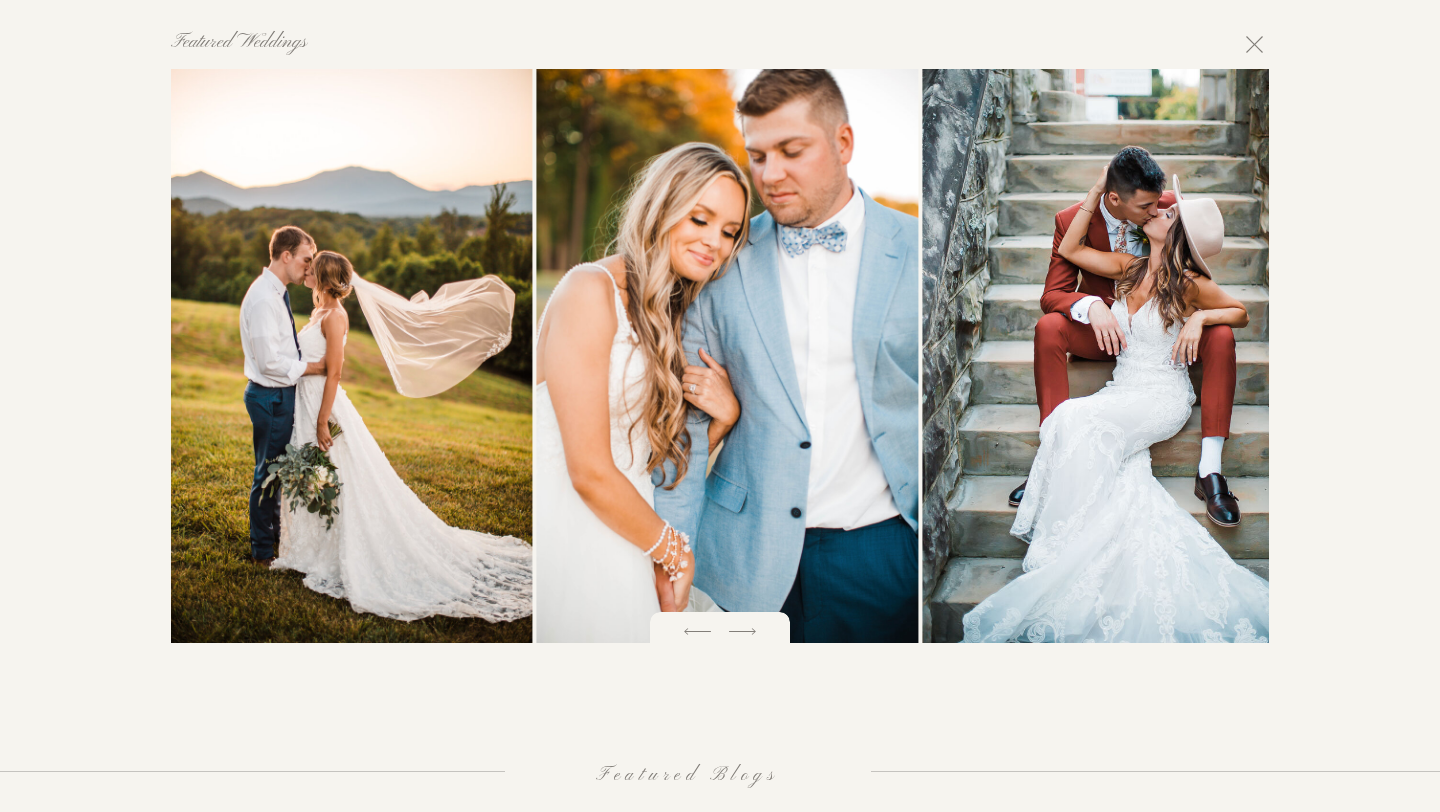 click 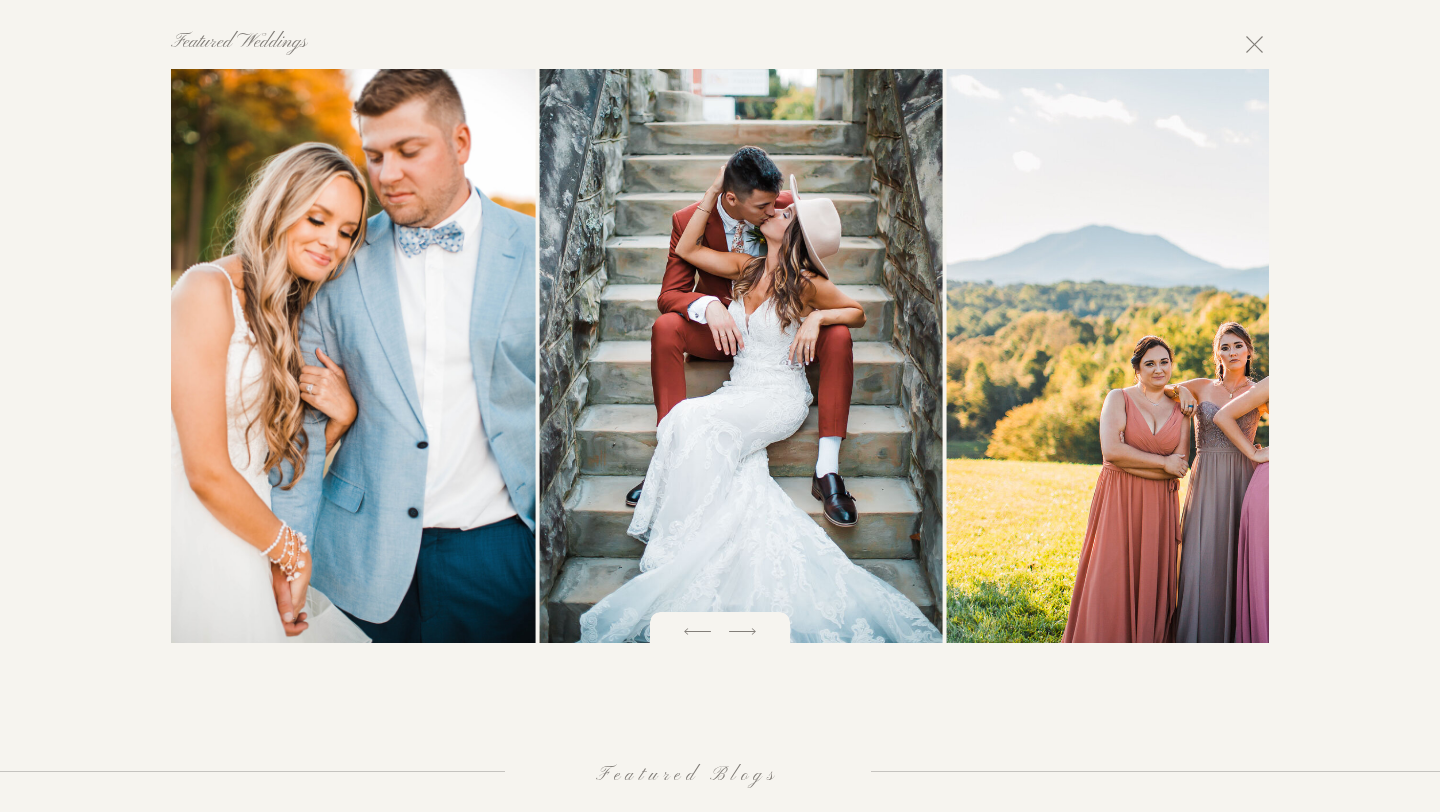 click 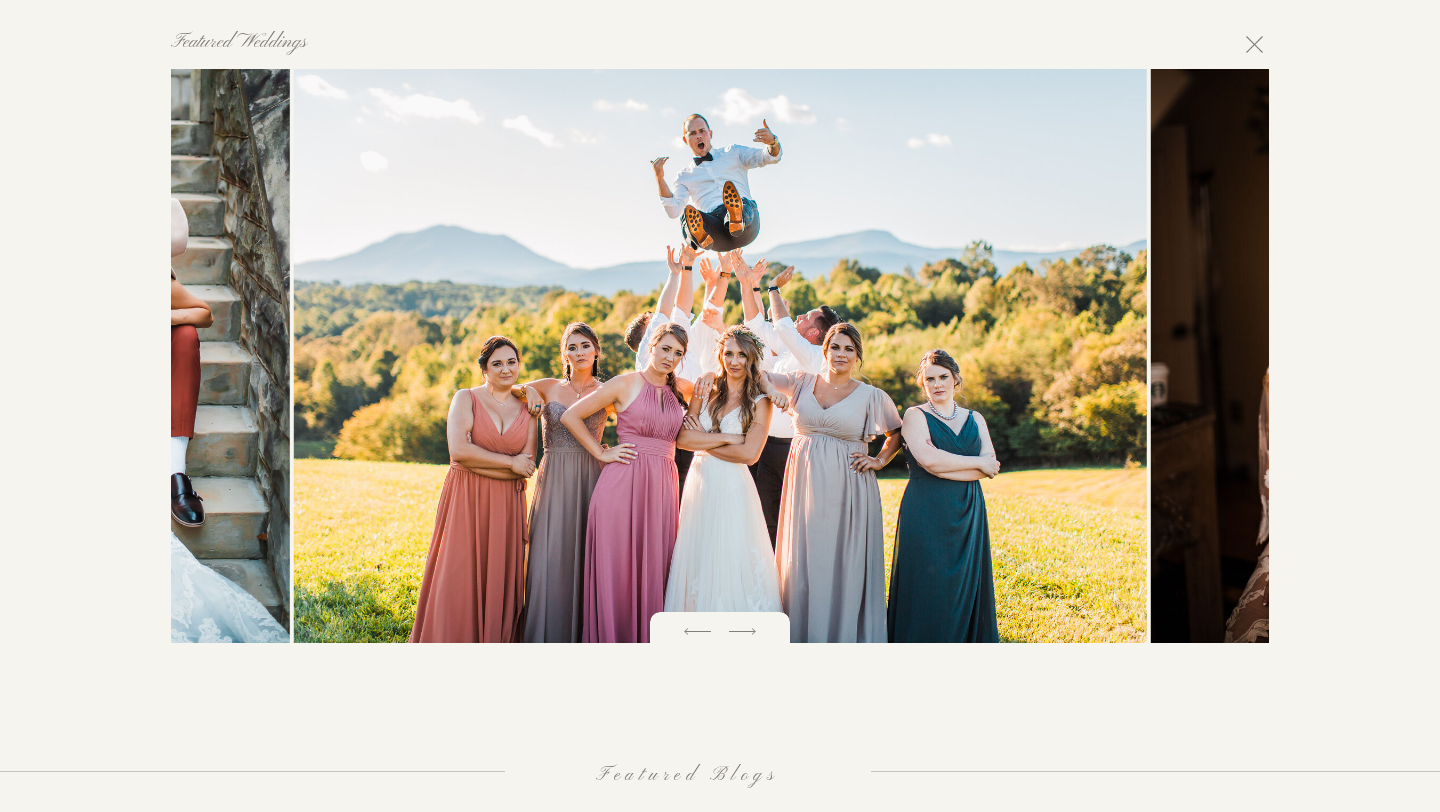 click 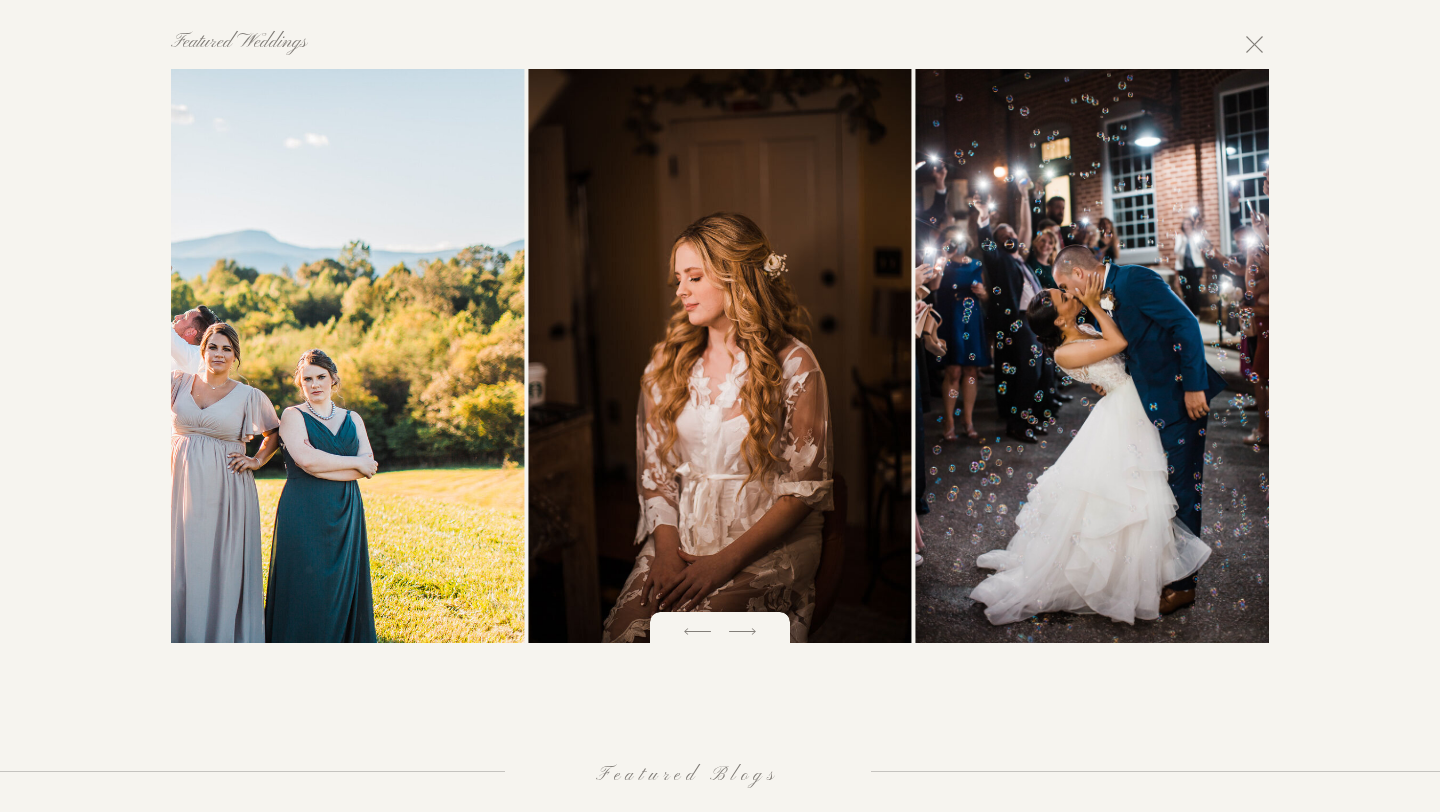 click 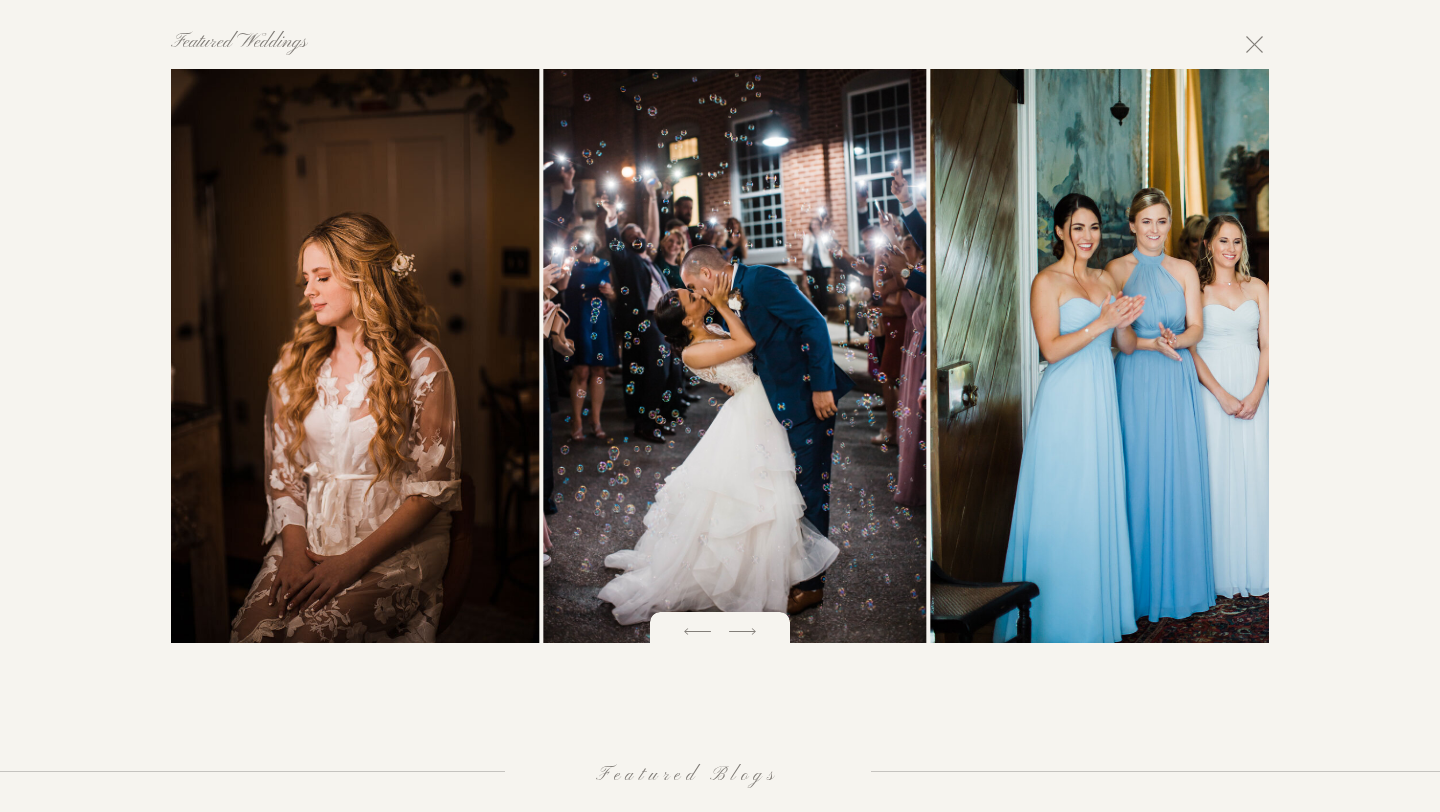 click 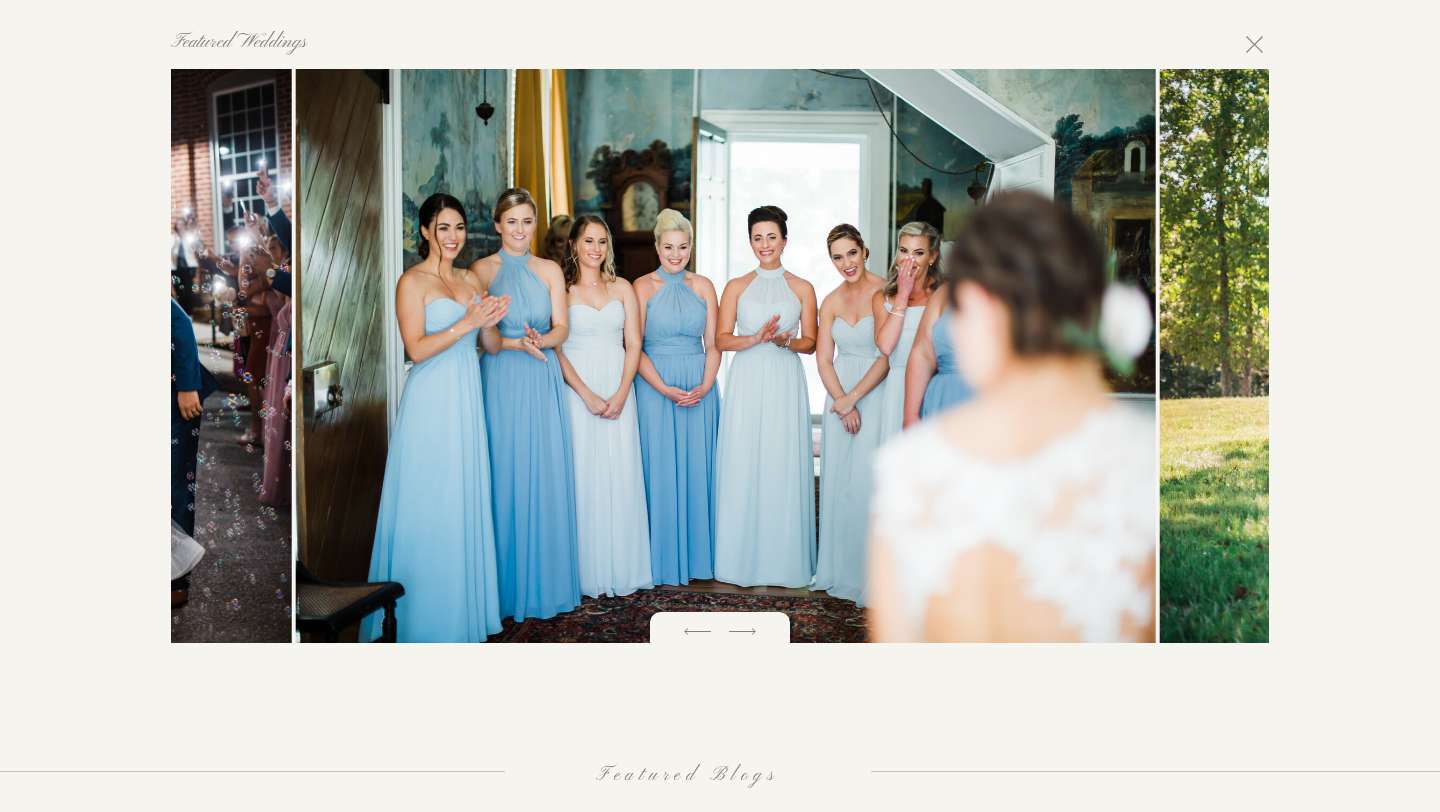 click 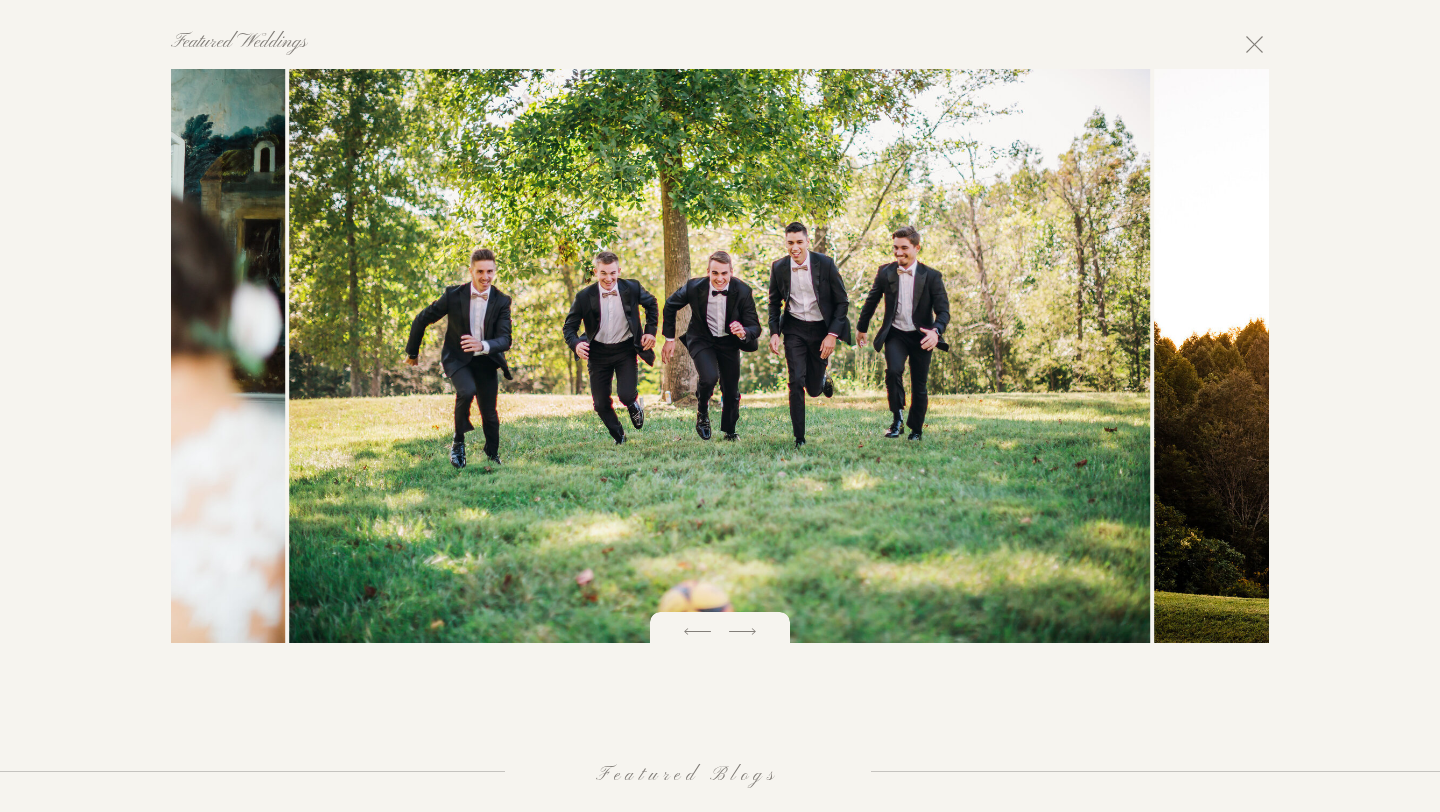 click 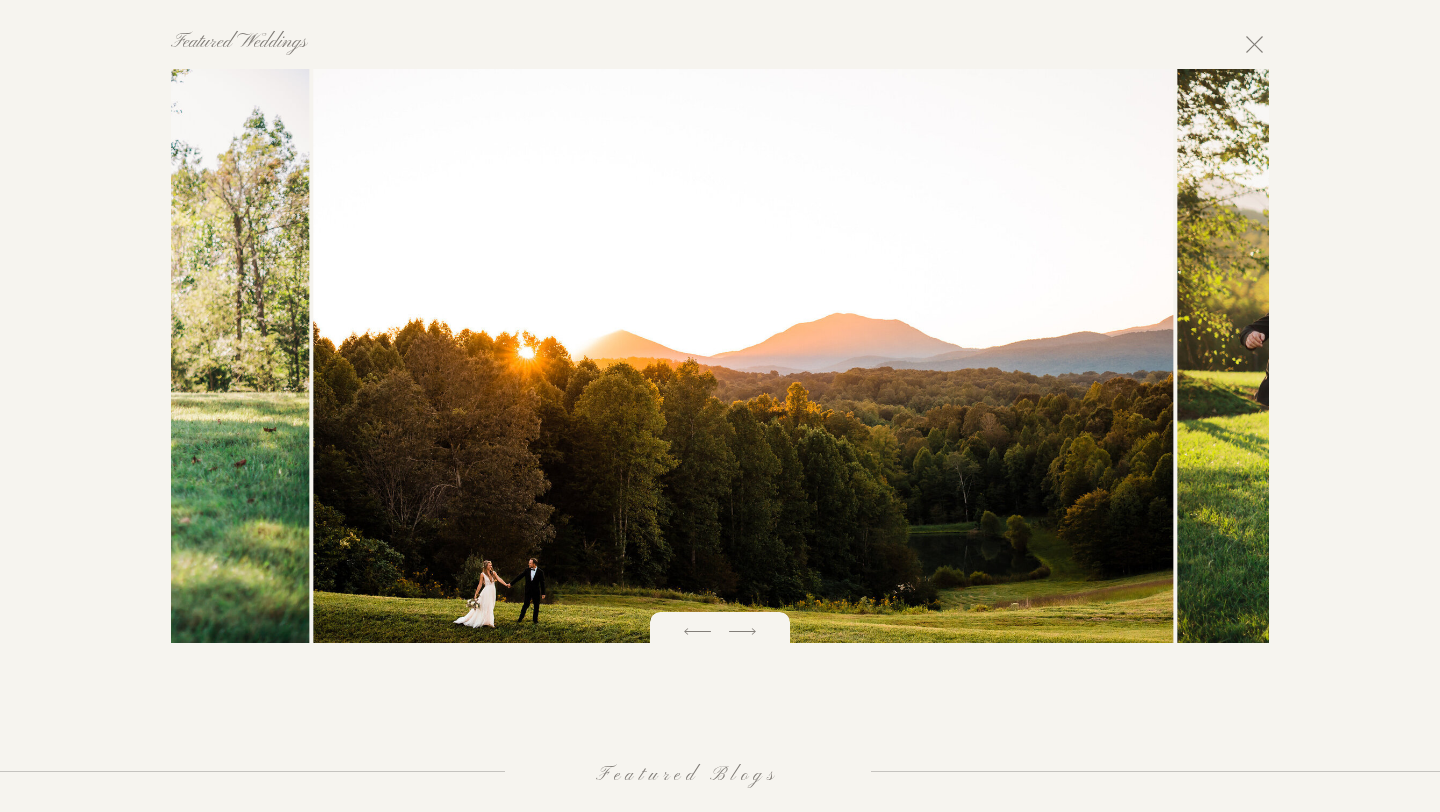 click 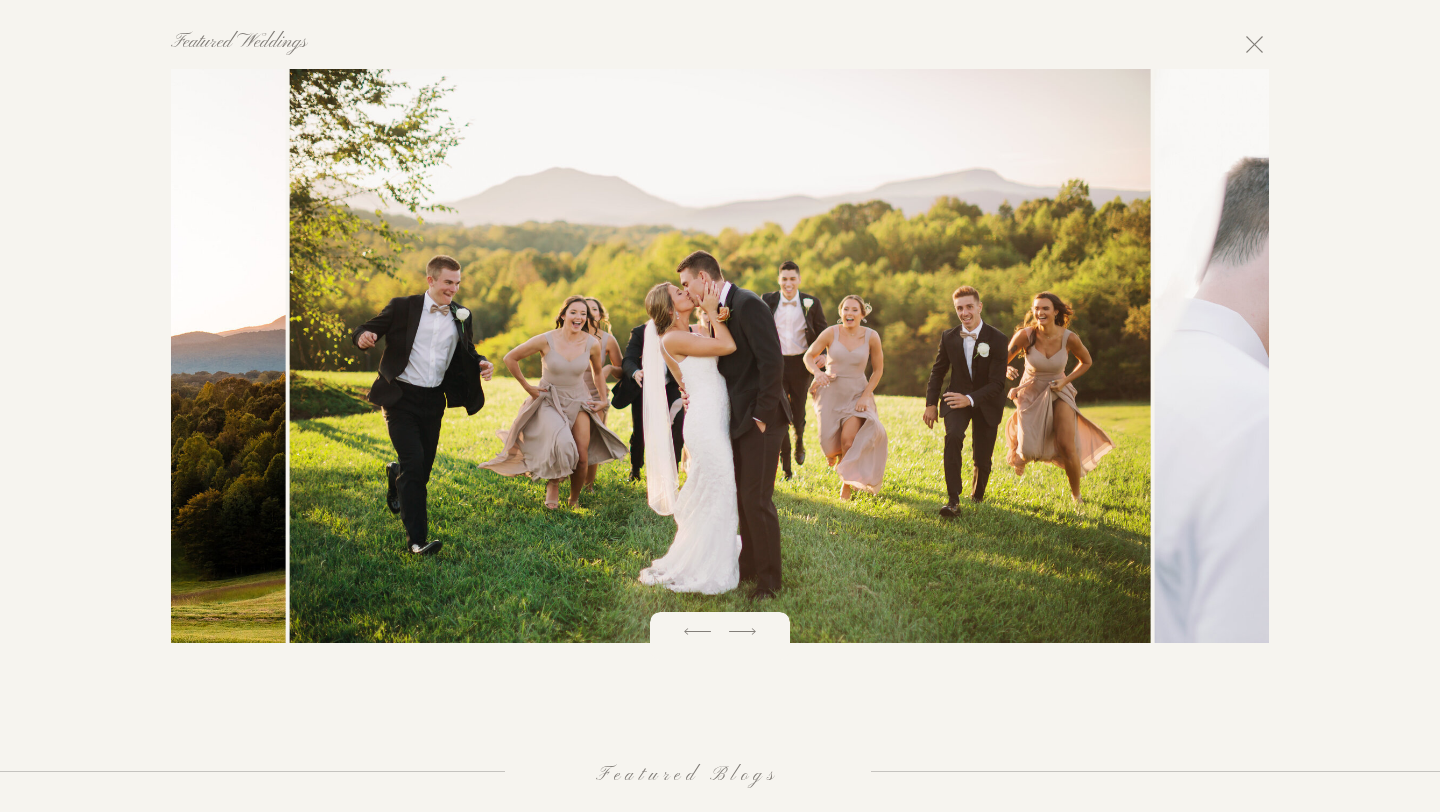 click 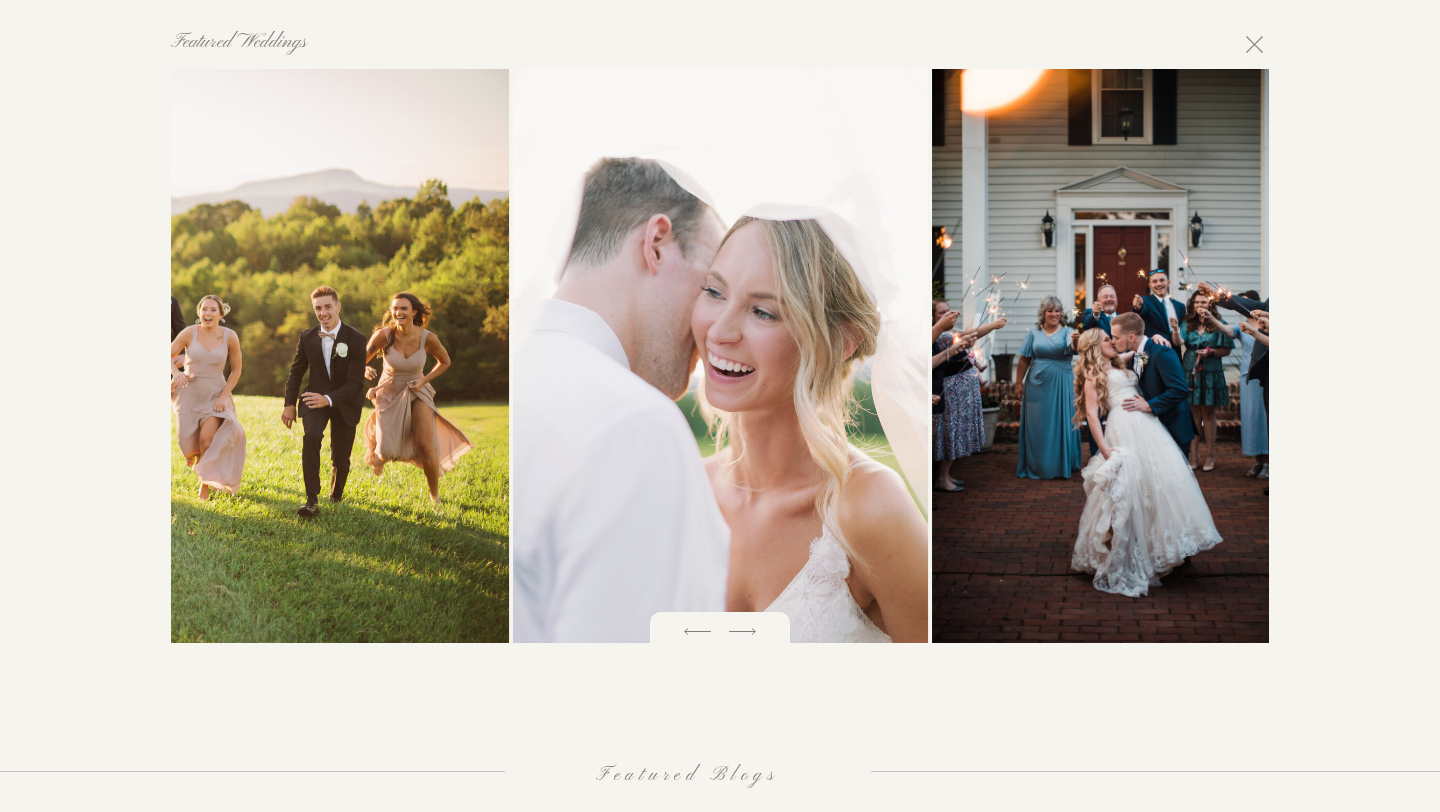 click 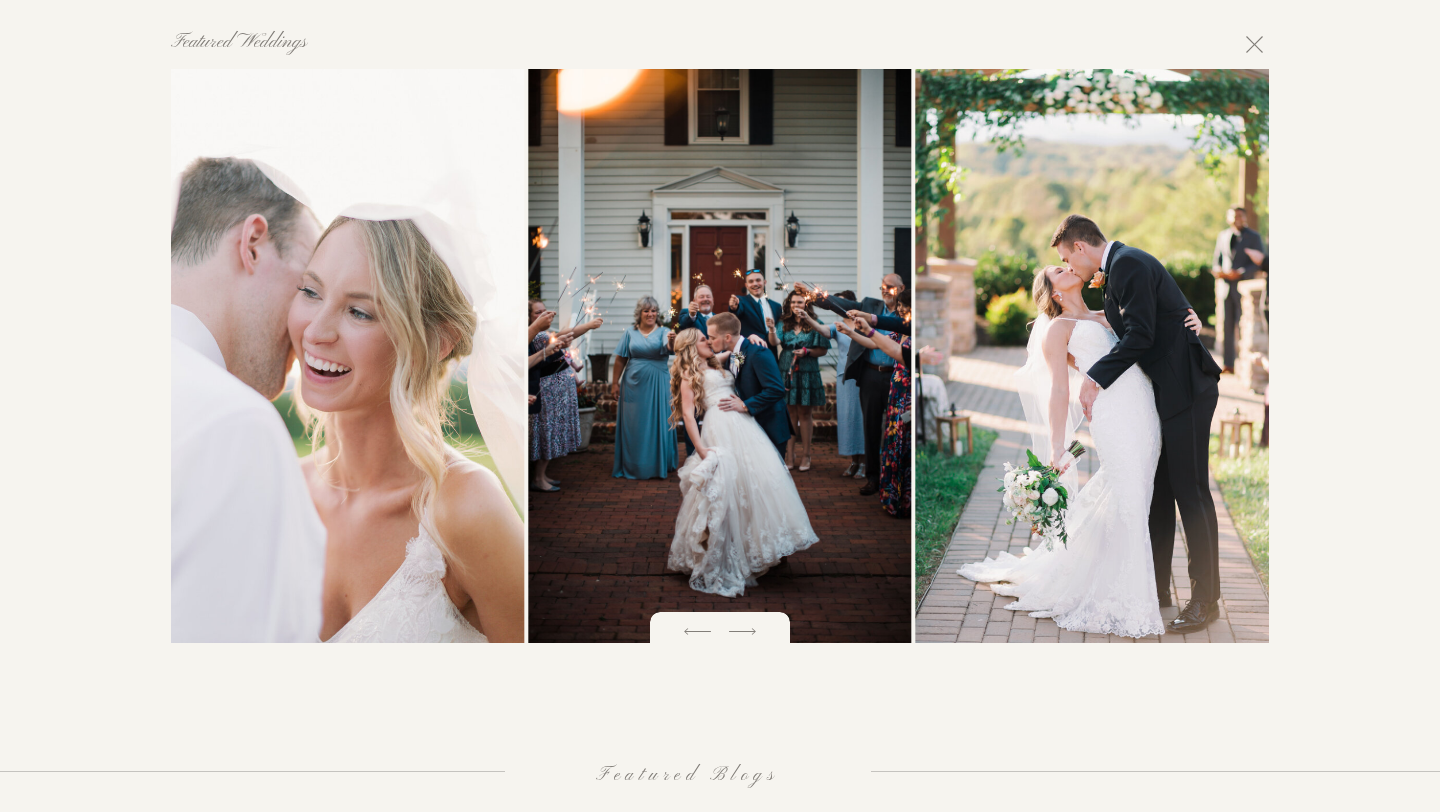 click 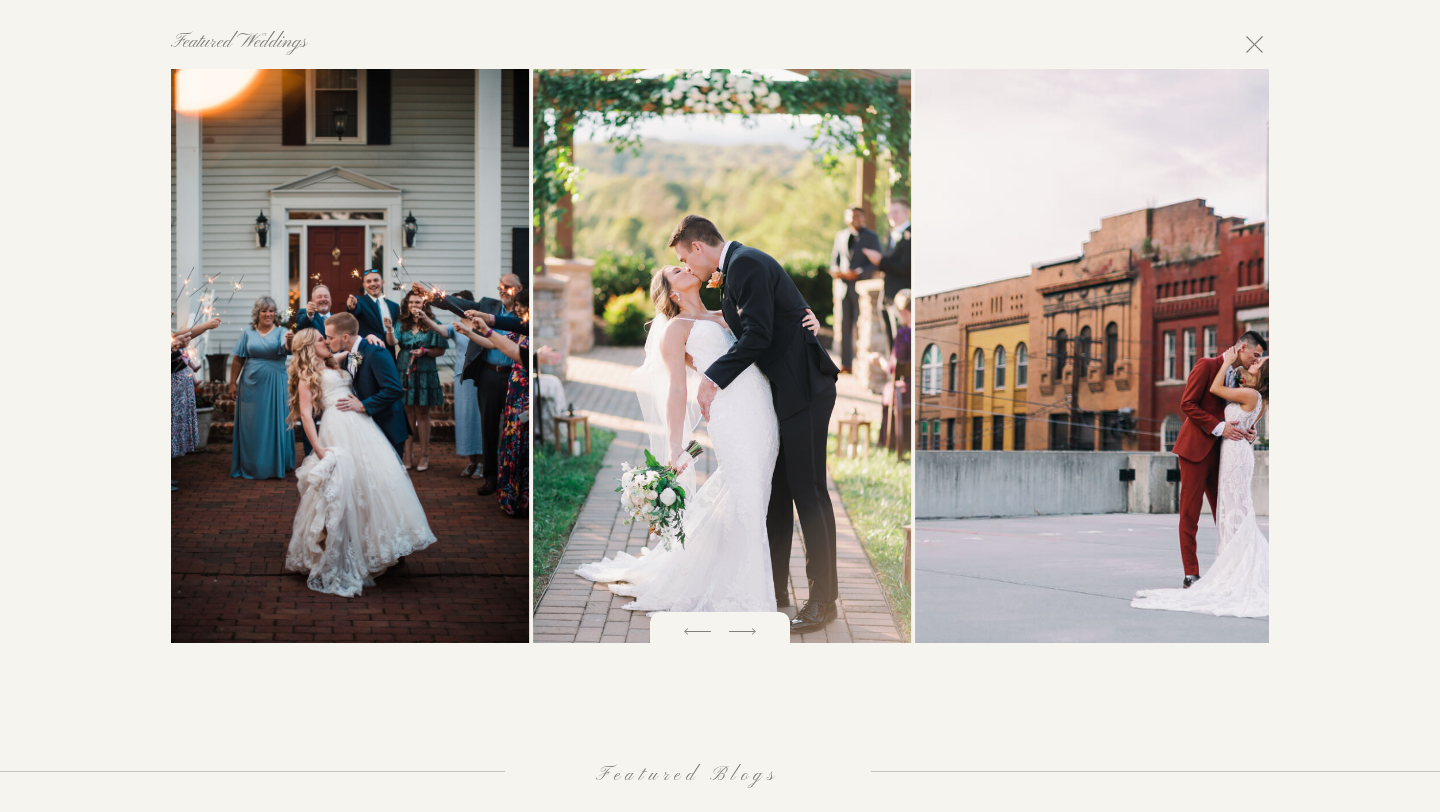 click 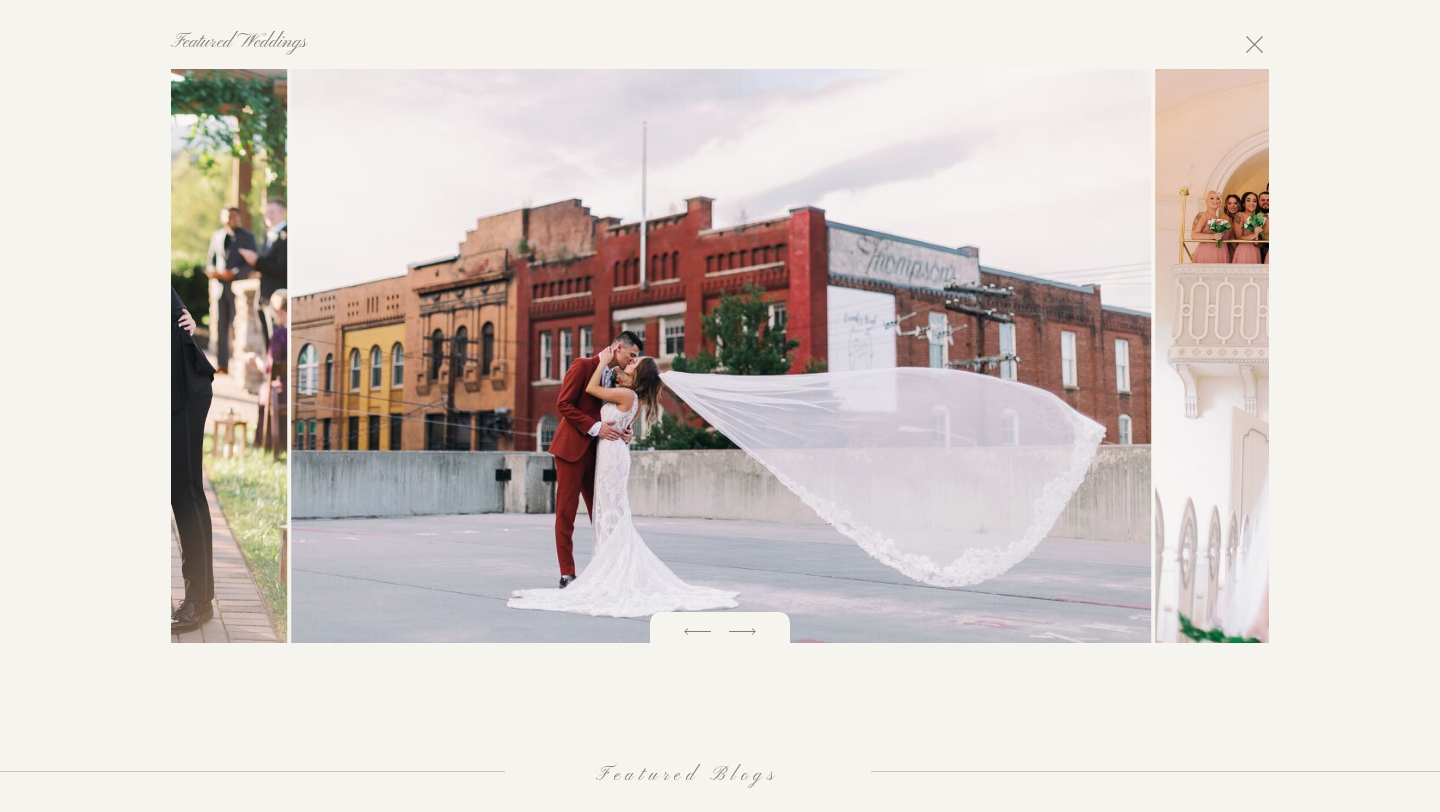 click 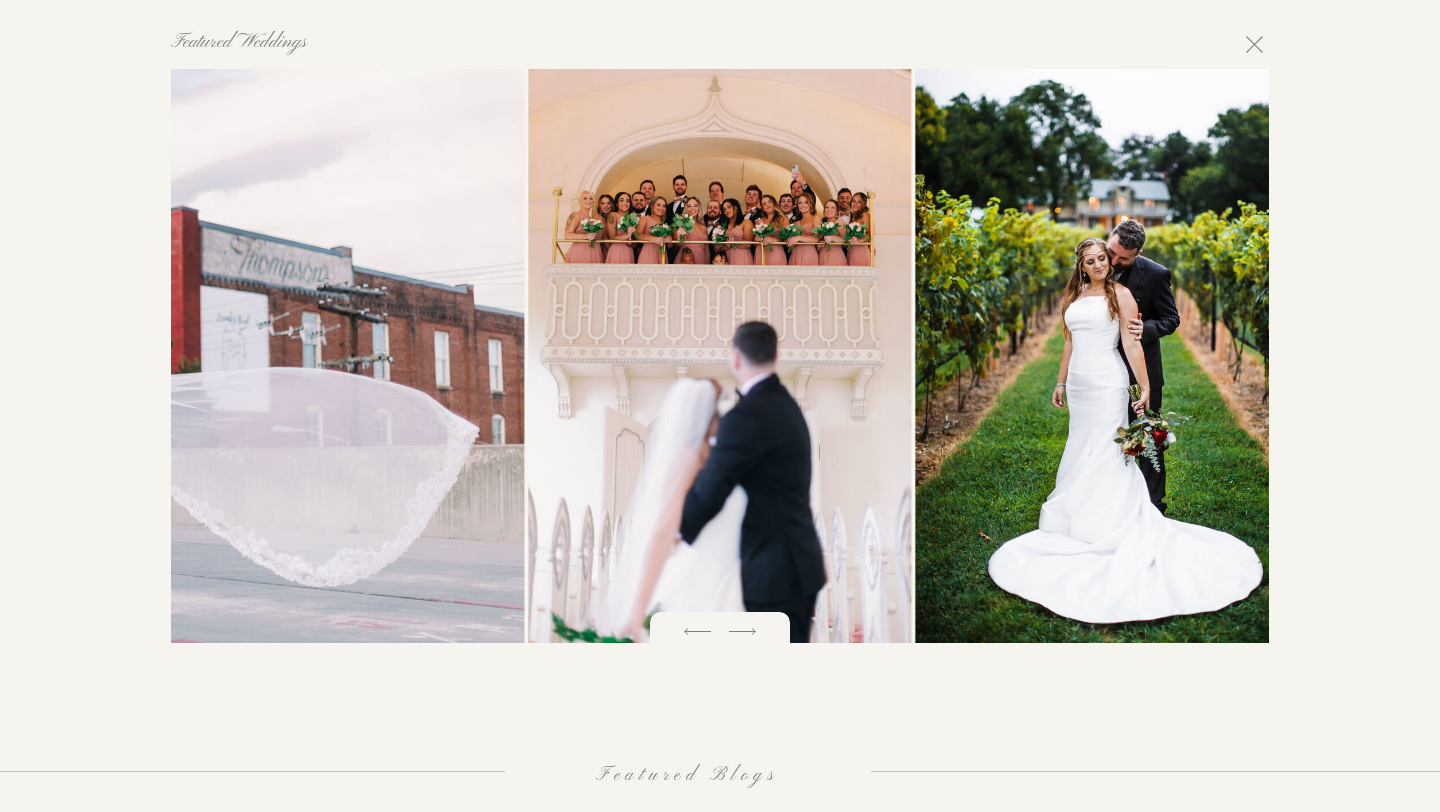 click 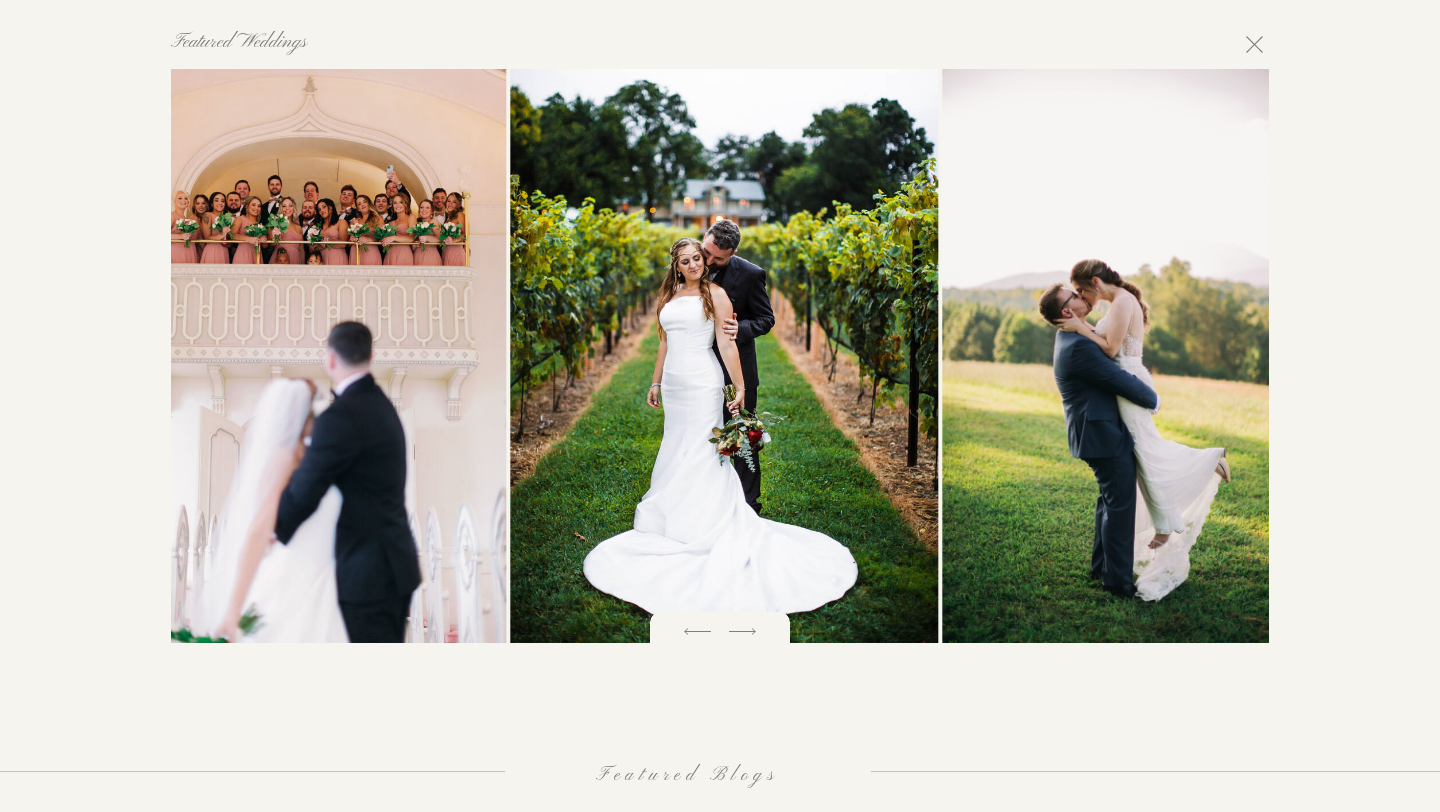 click 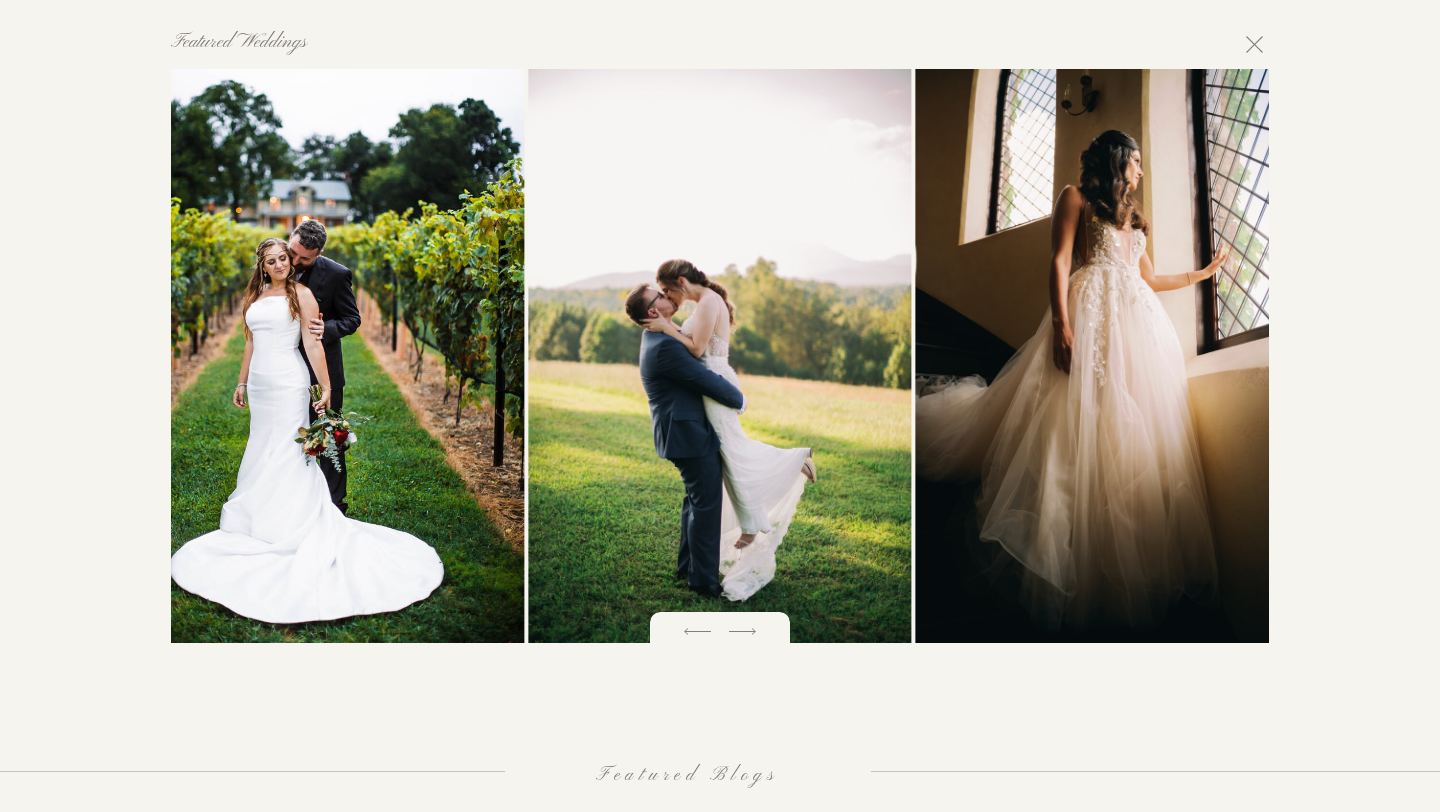 click 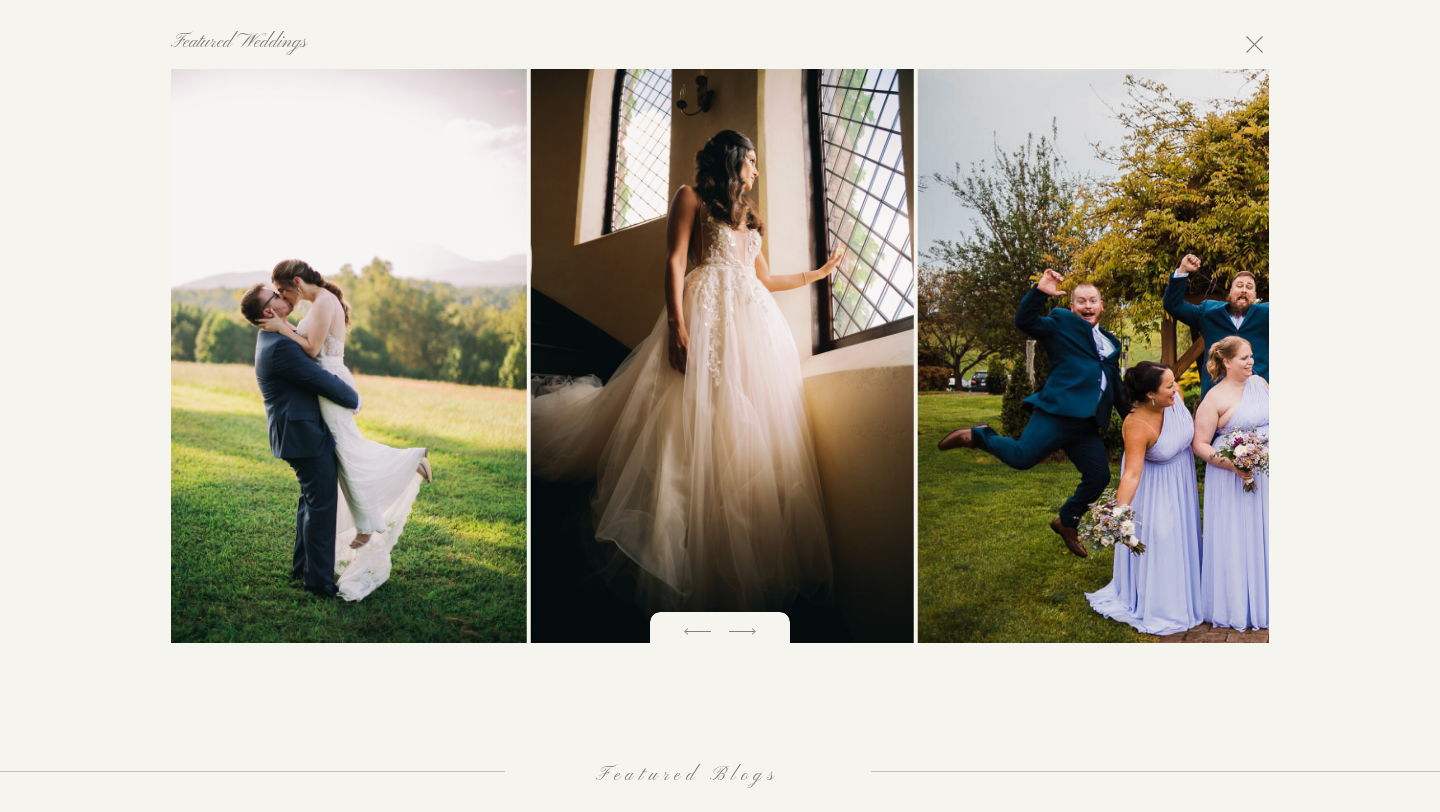 click 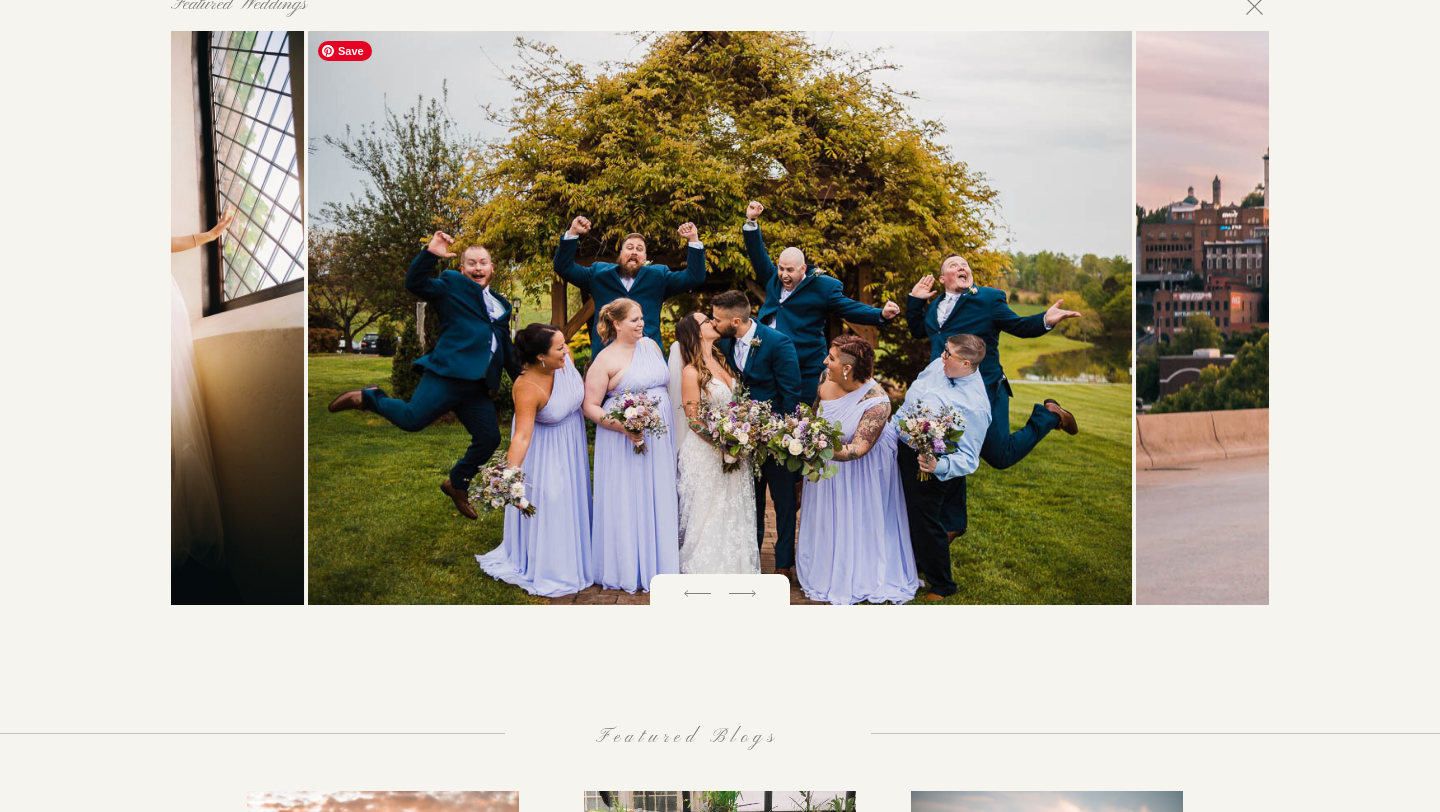 scroll, scrollTop: 2812, scrollLeft: 0, axis: vertical 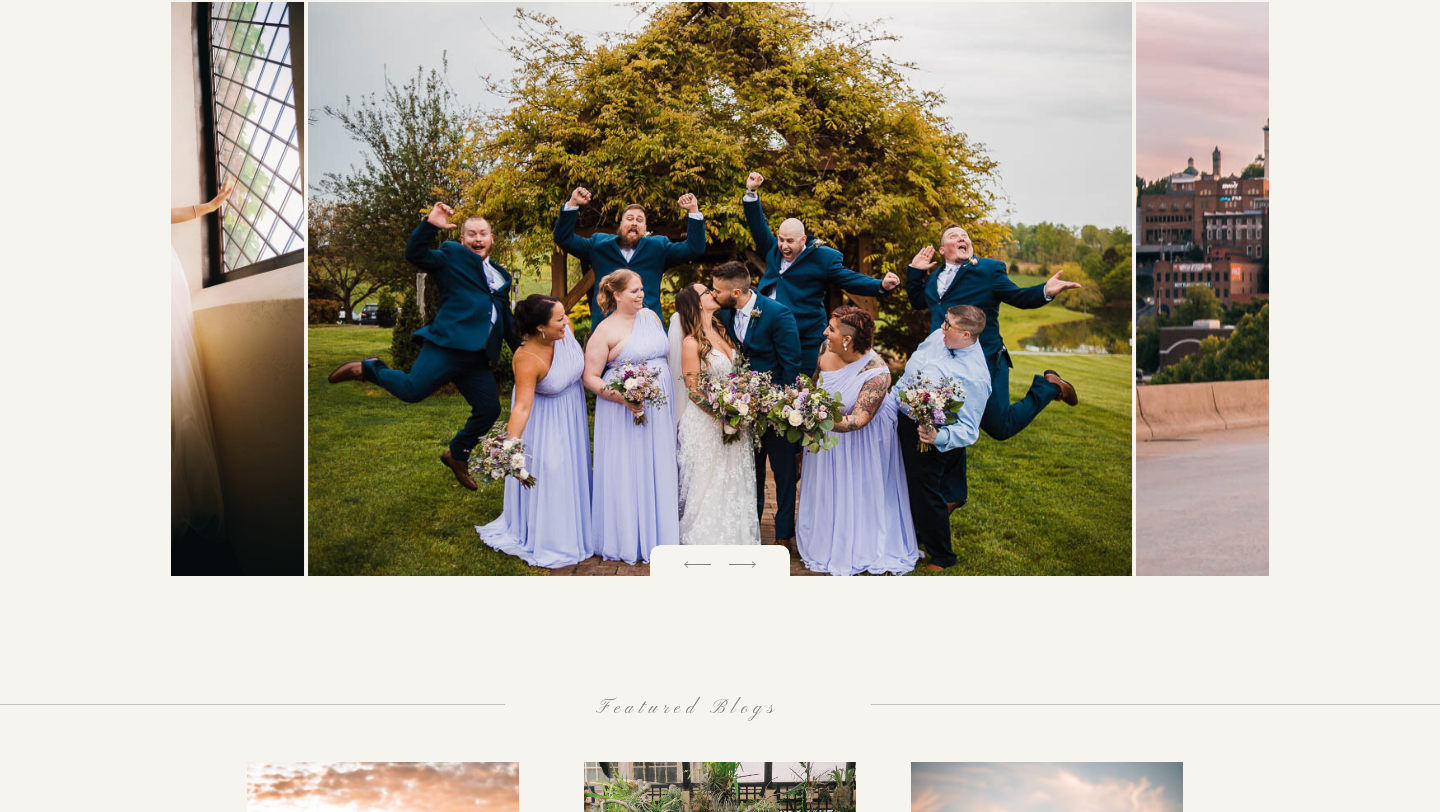 click 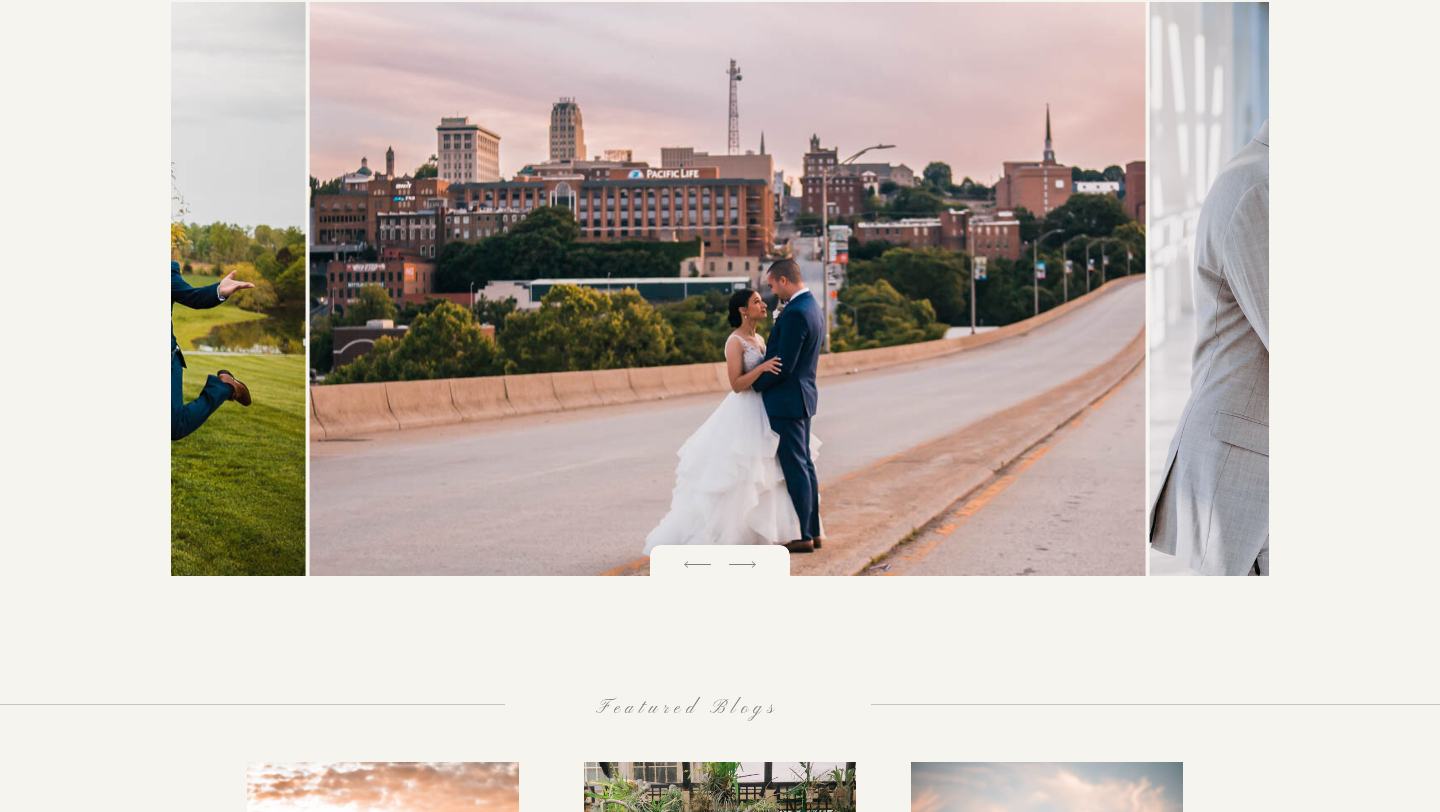 click 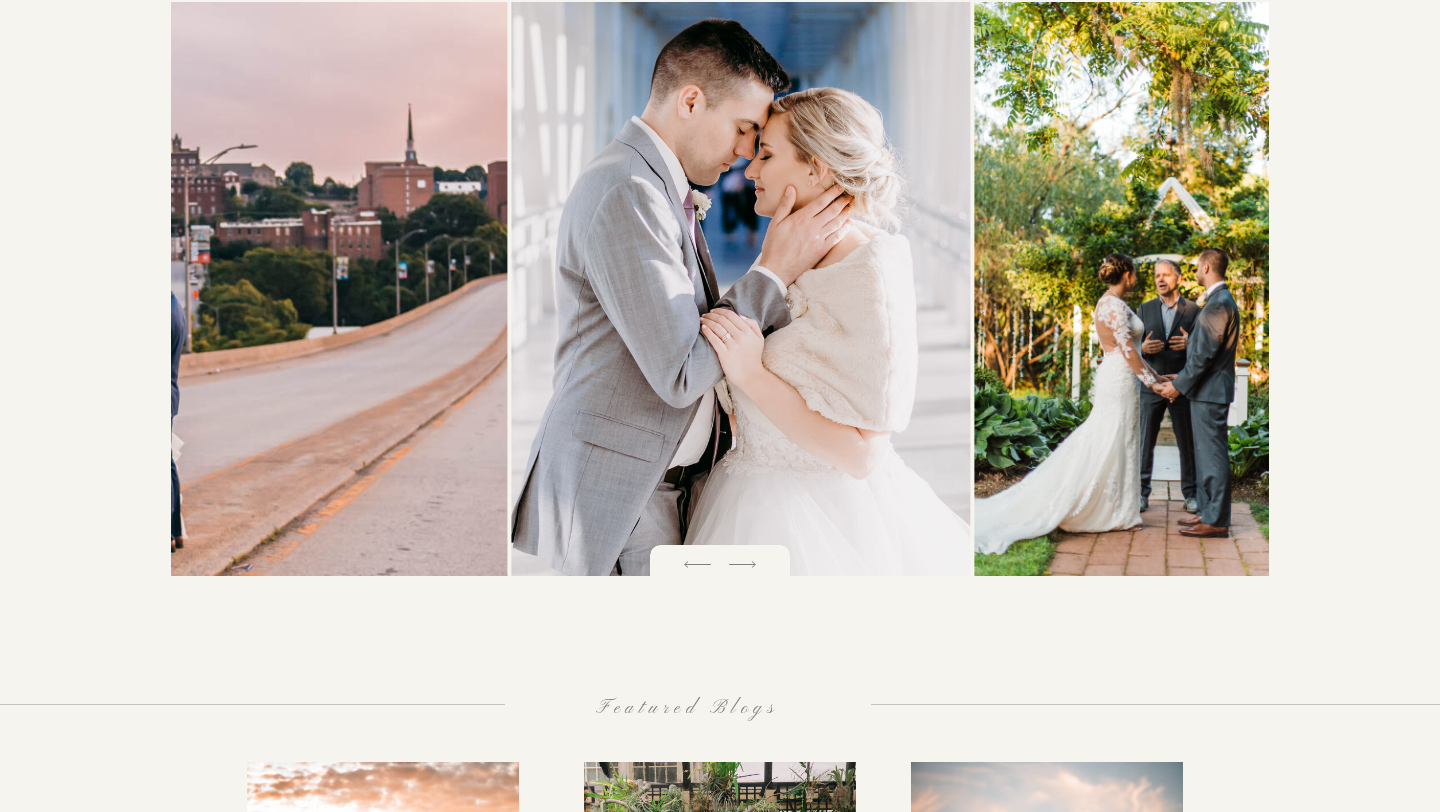 click 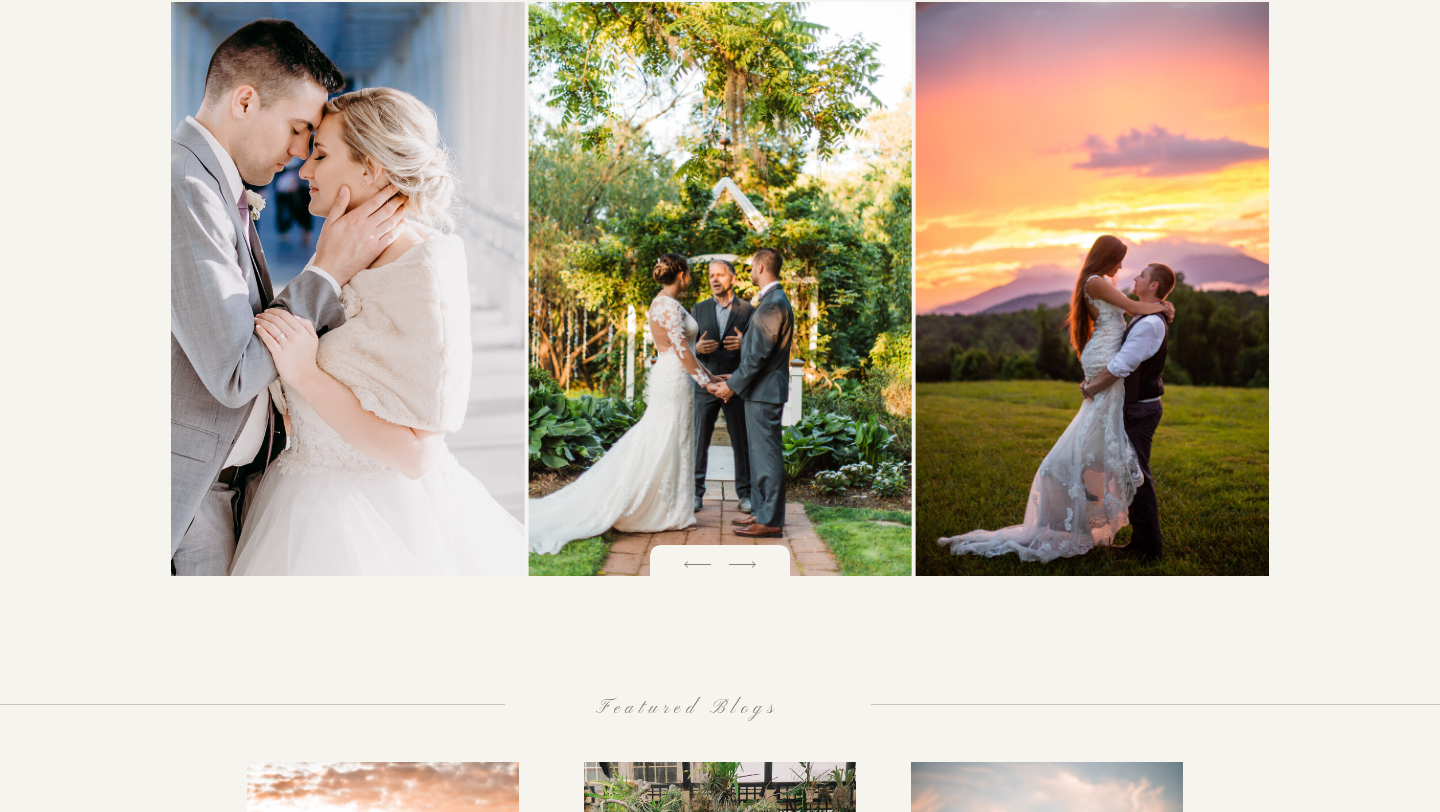 click 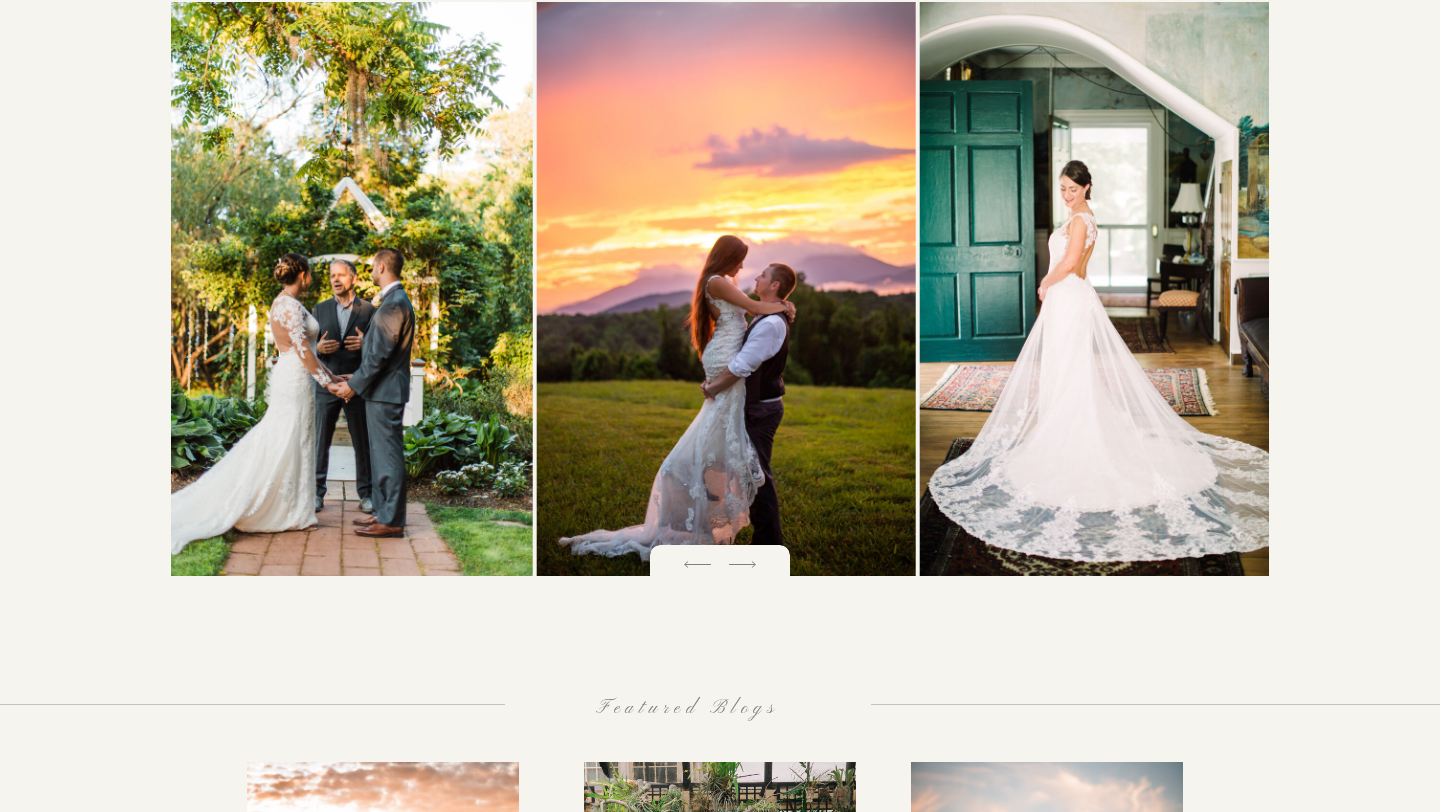 click 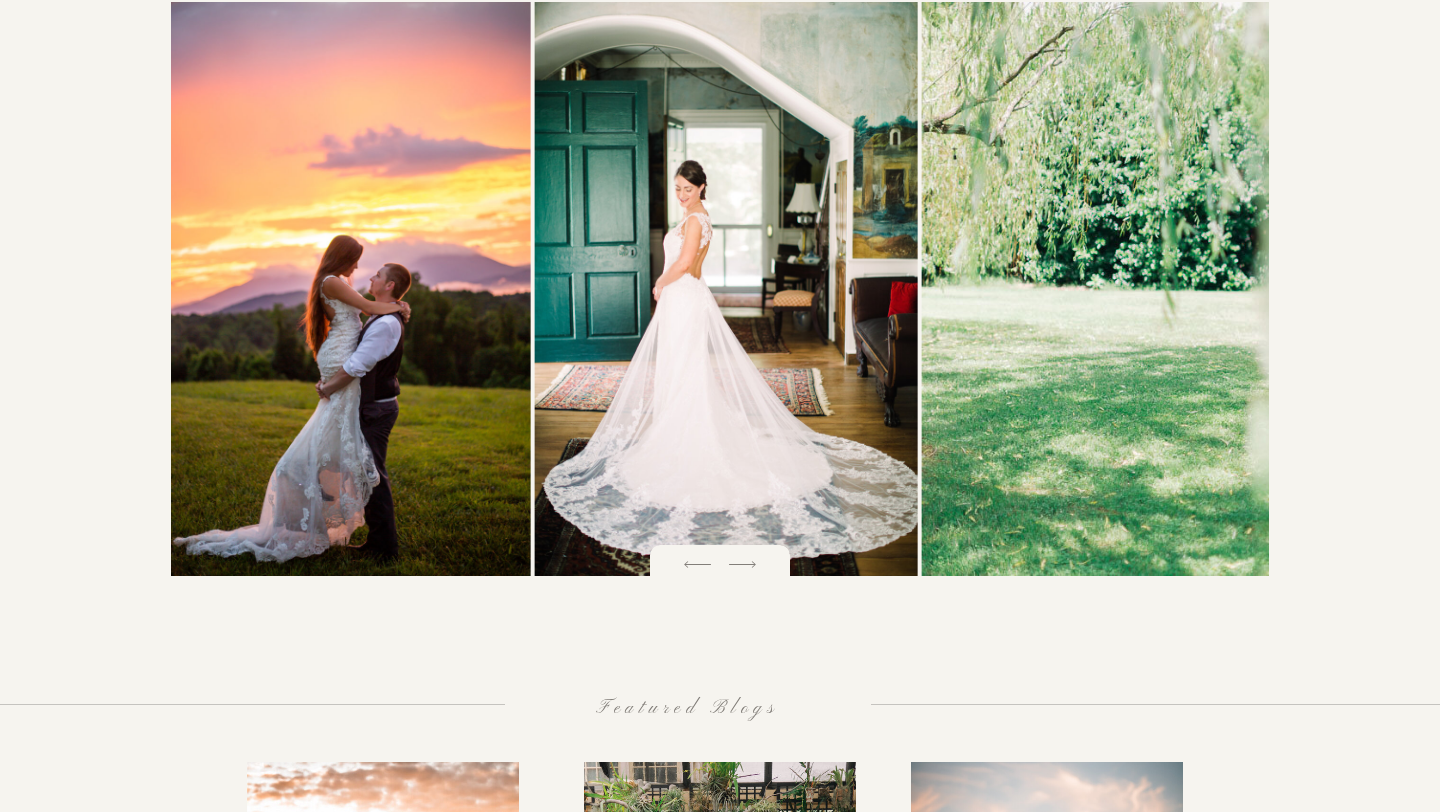 click 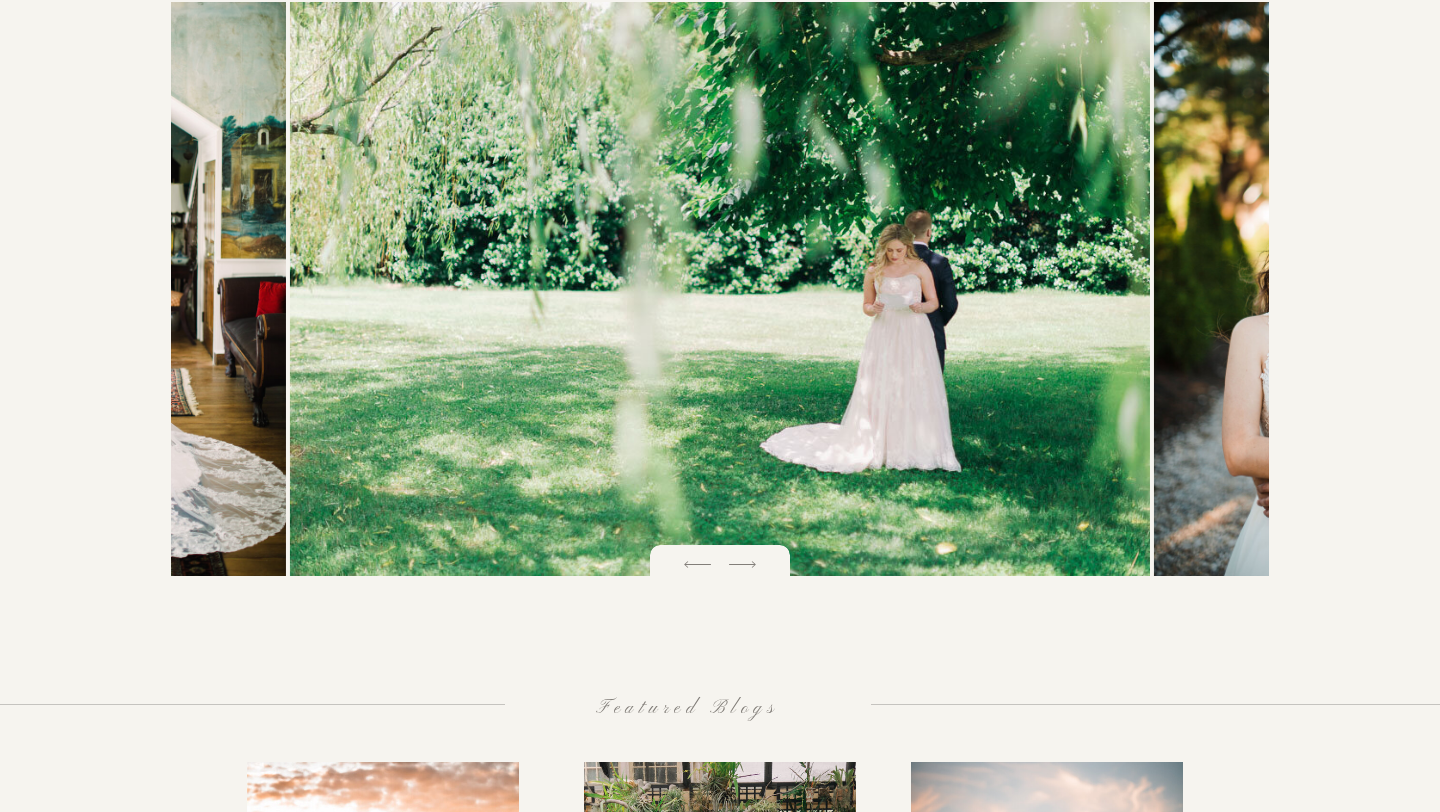 click 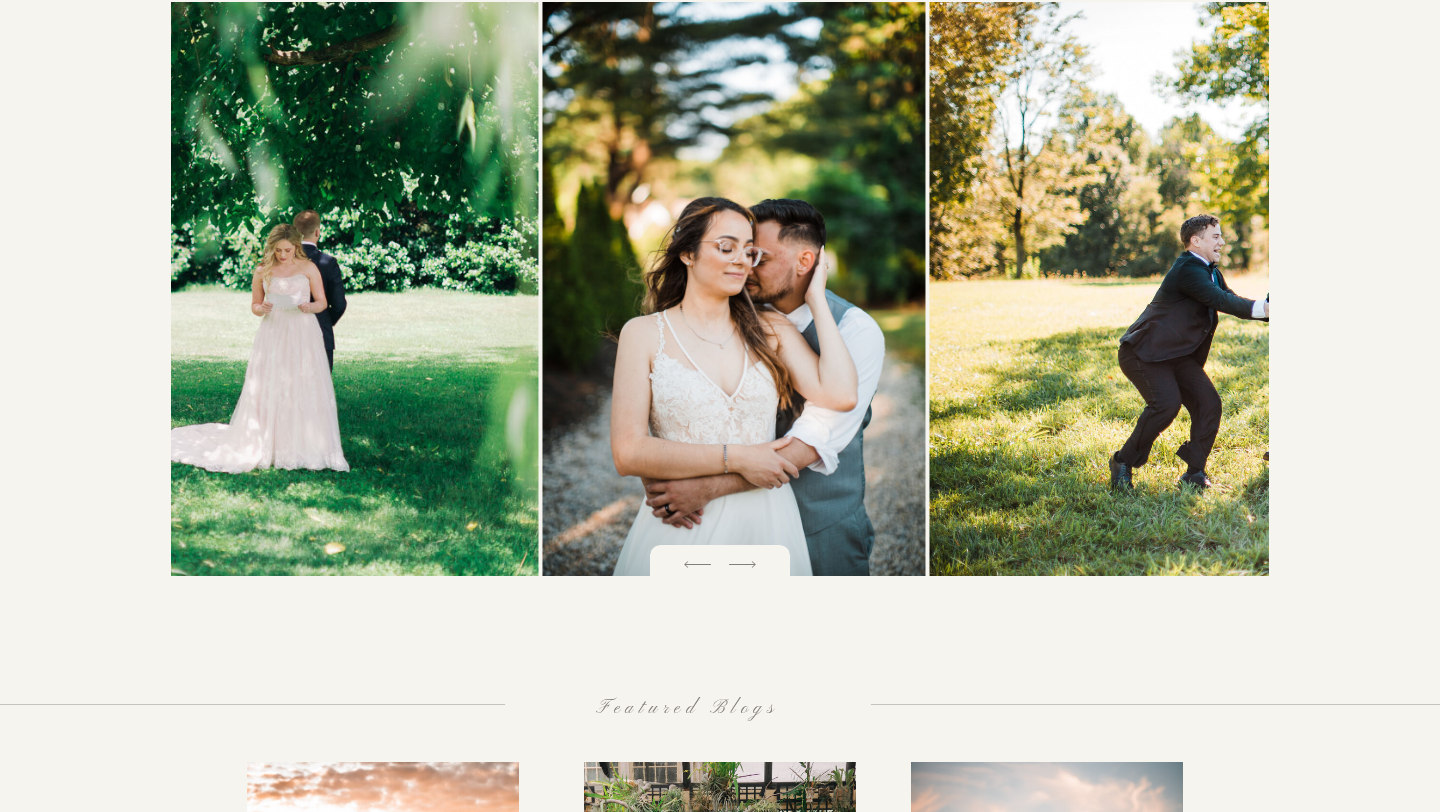 click 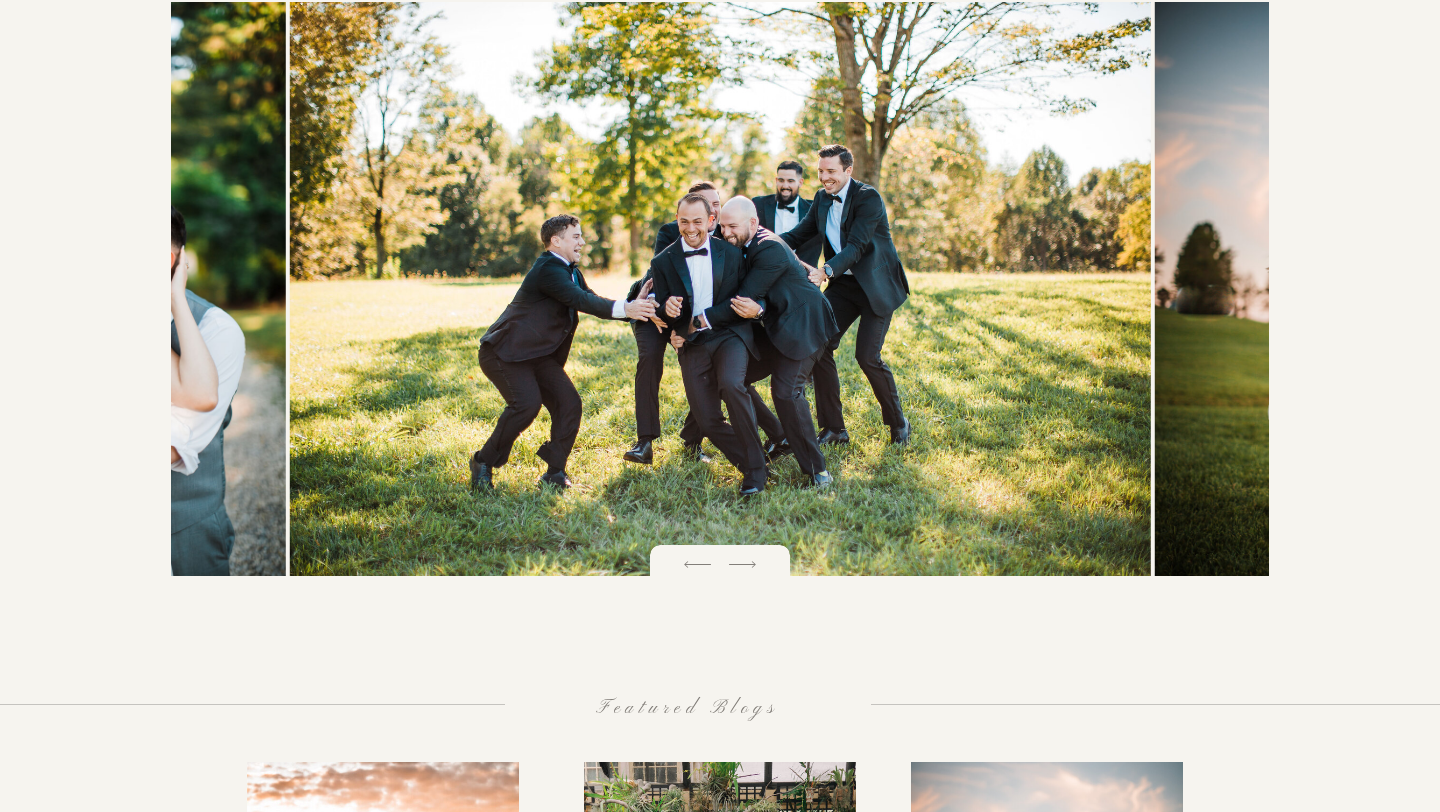 click 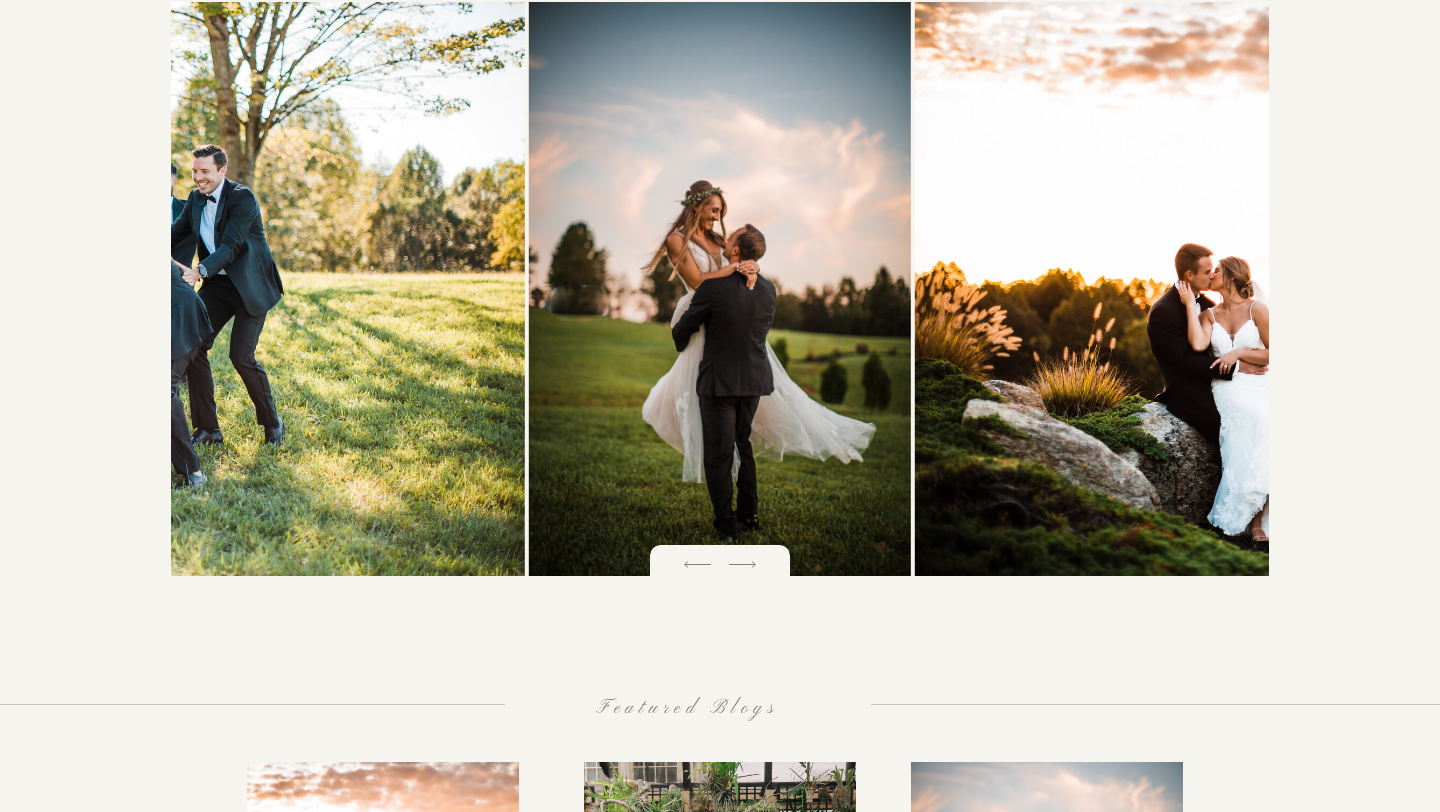 click 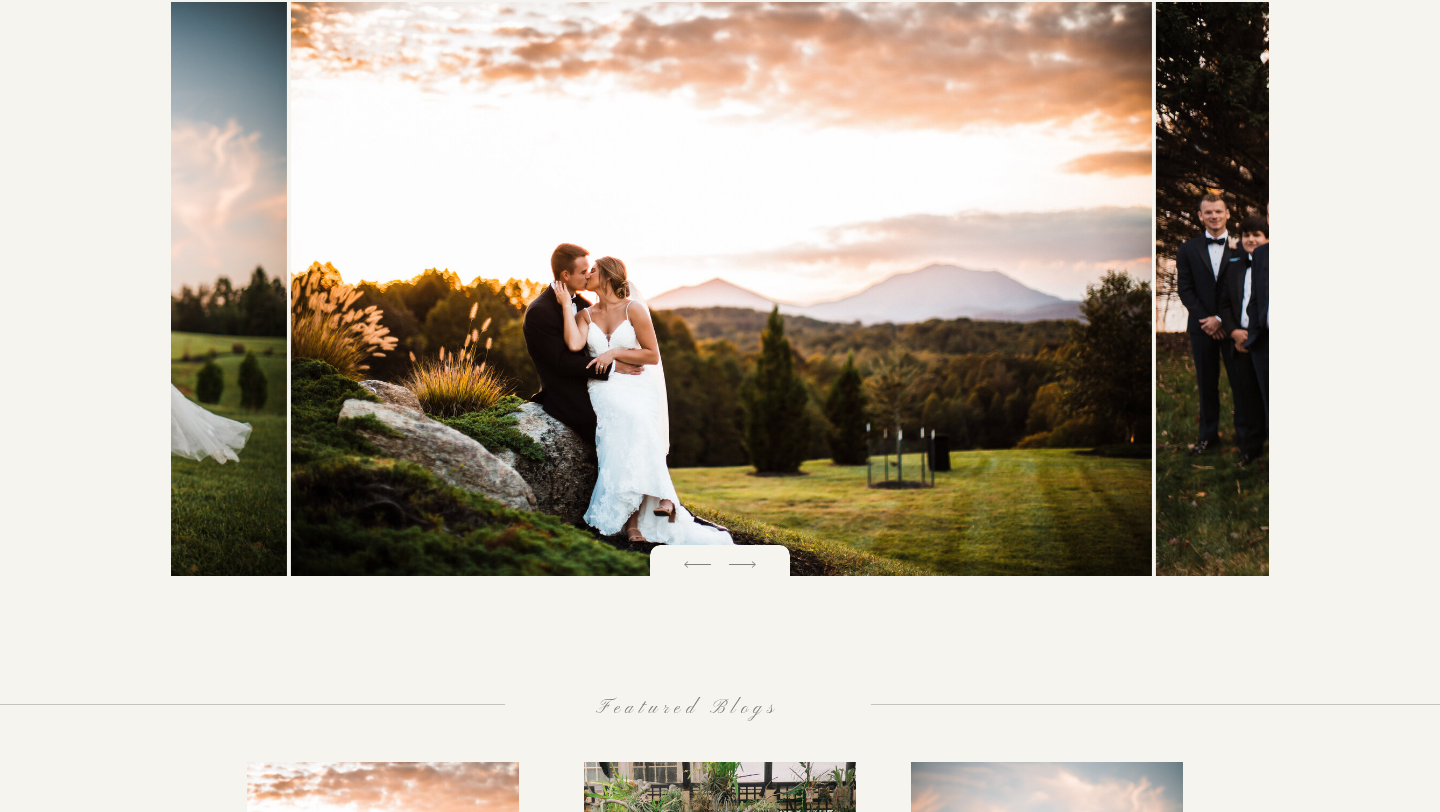 click 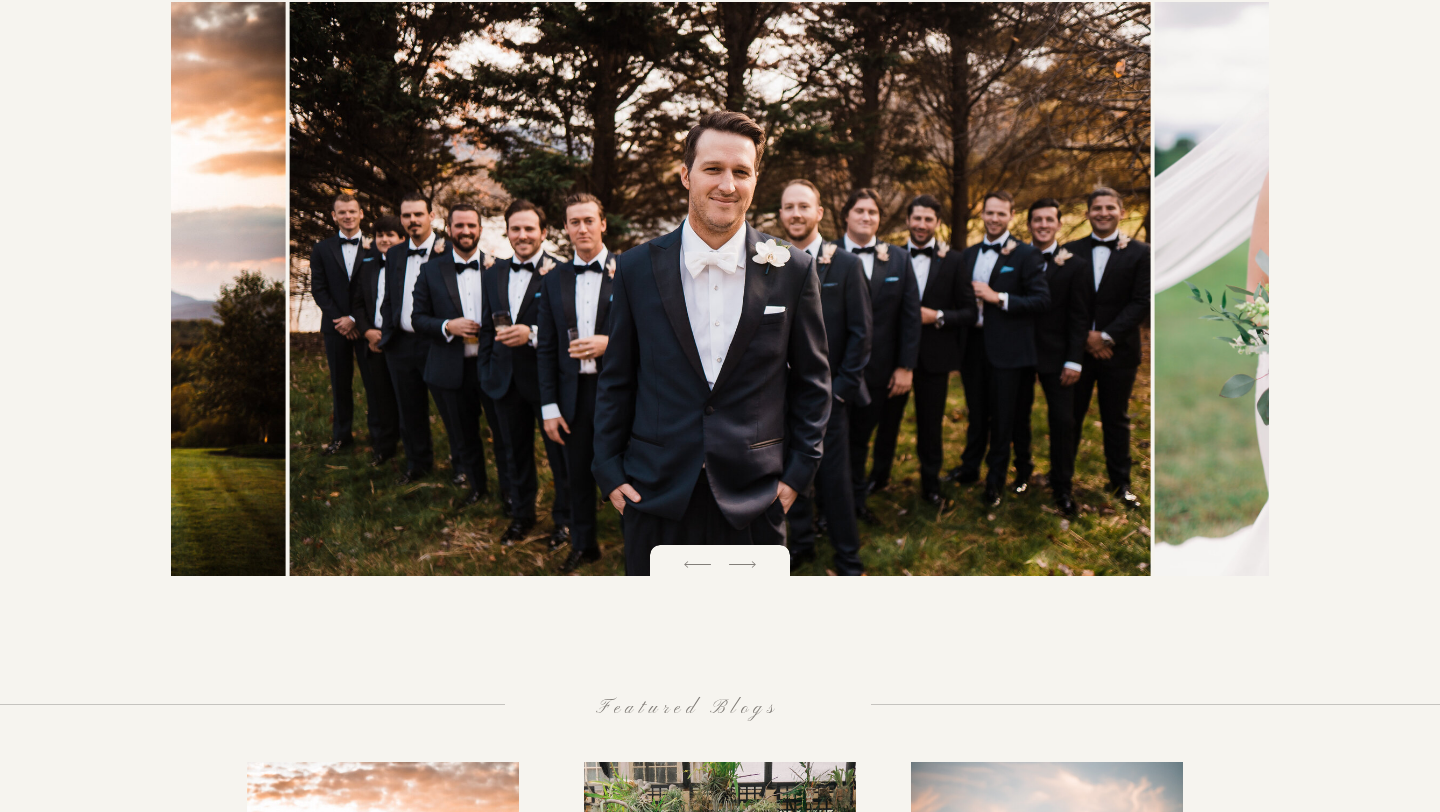 click 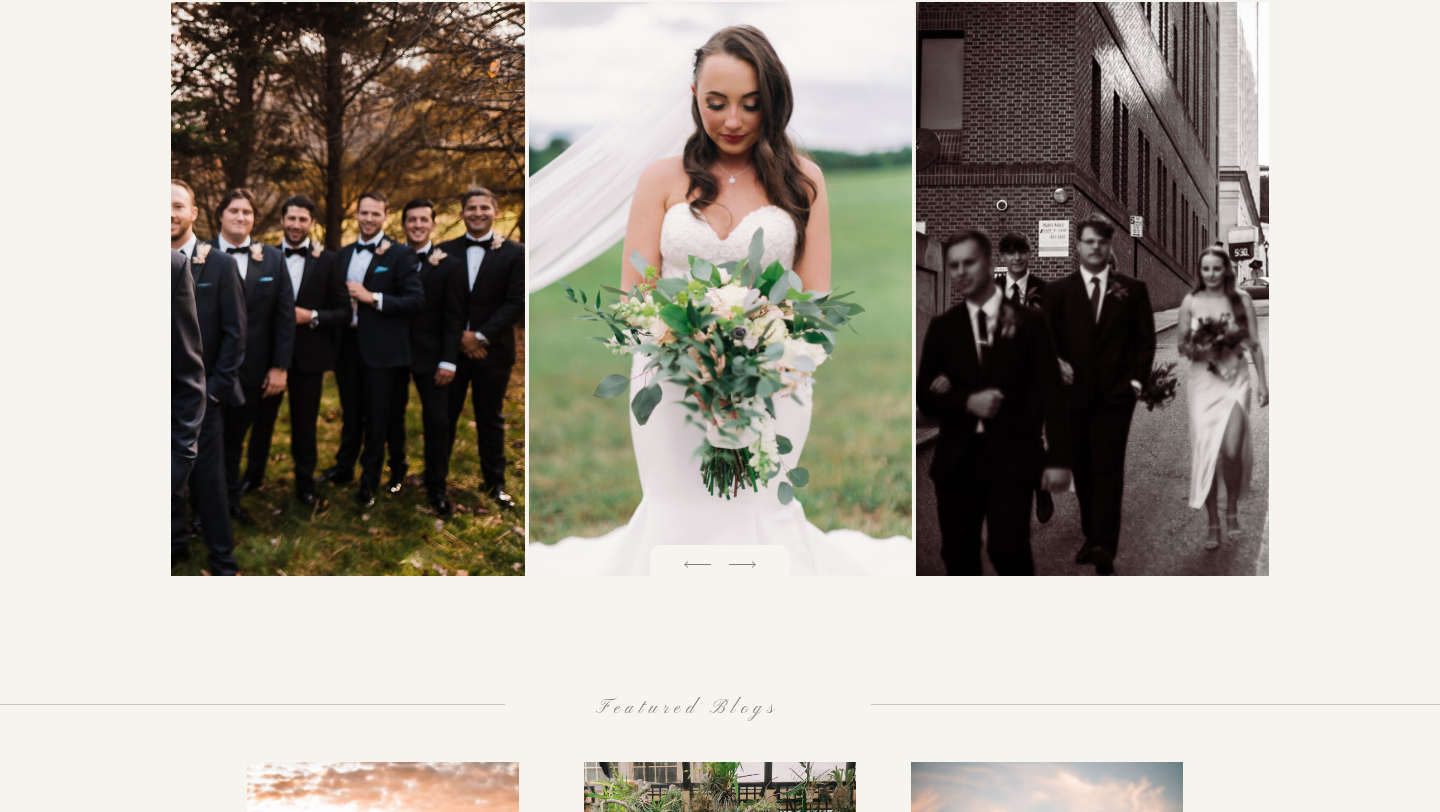 click 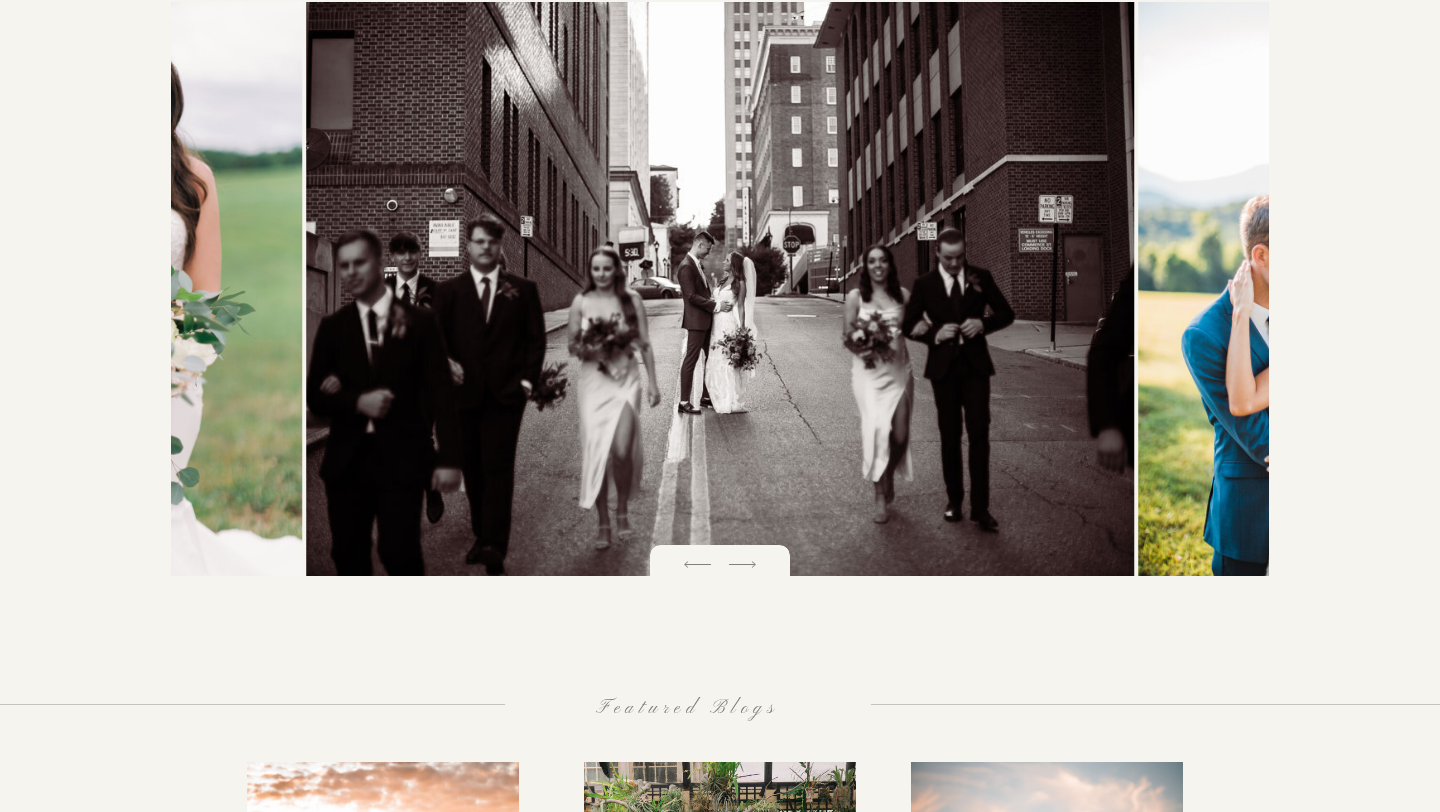 click 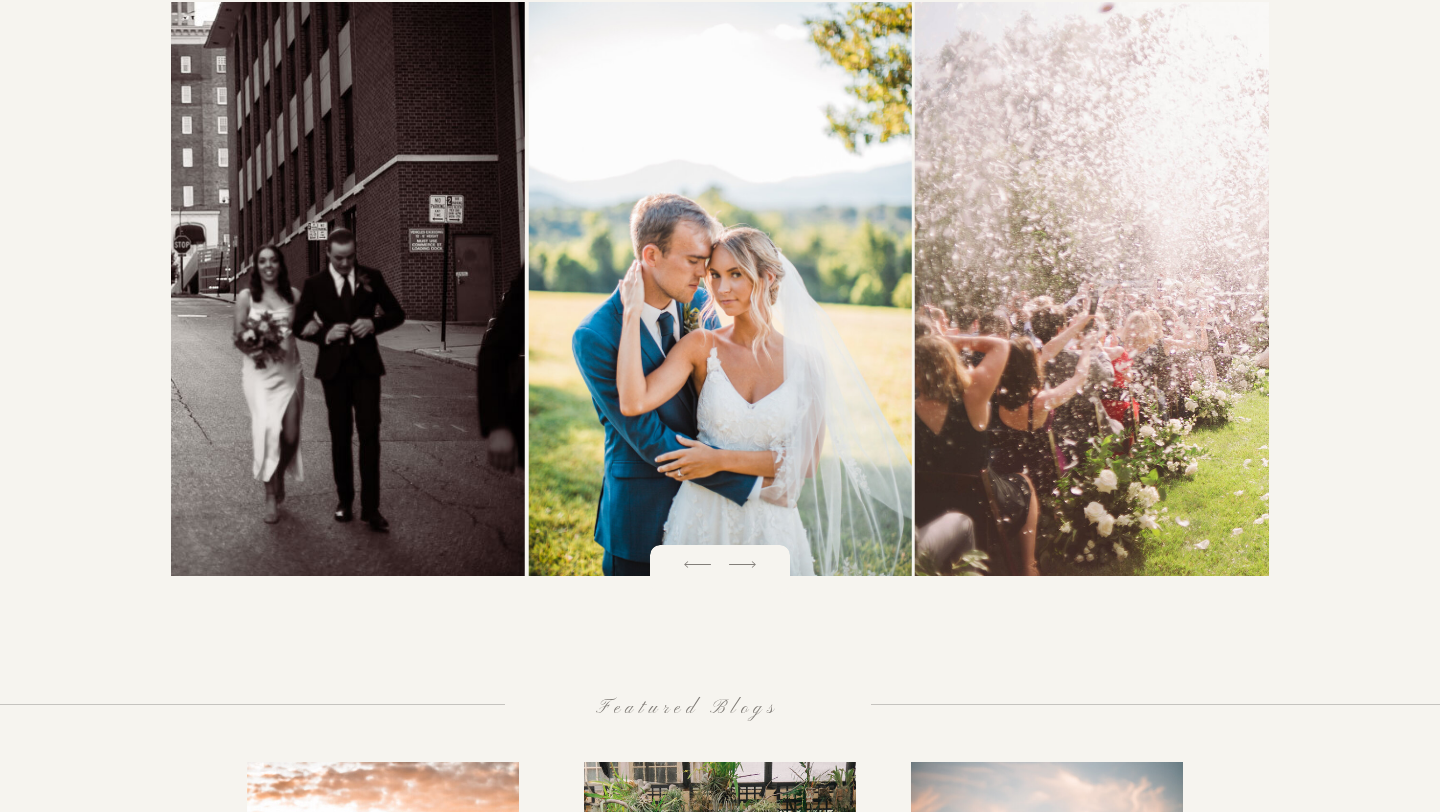click 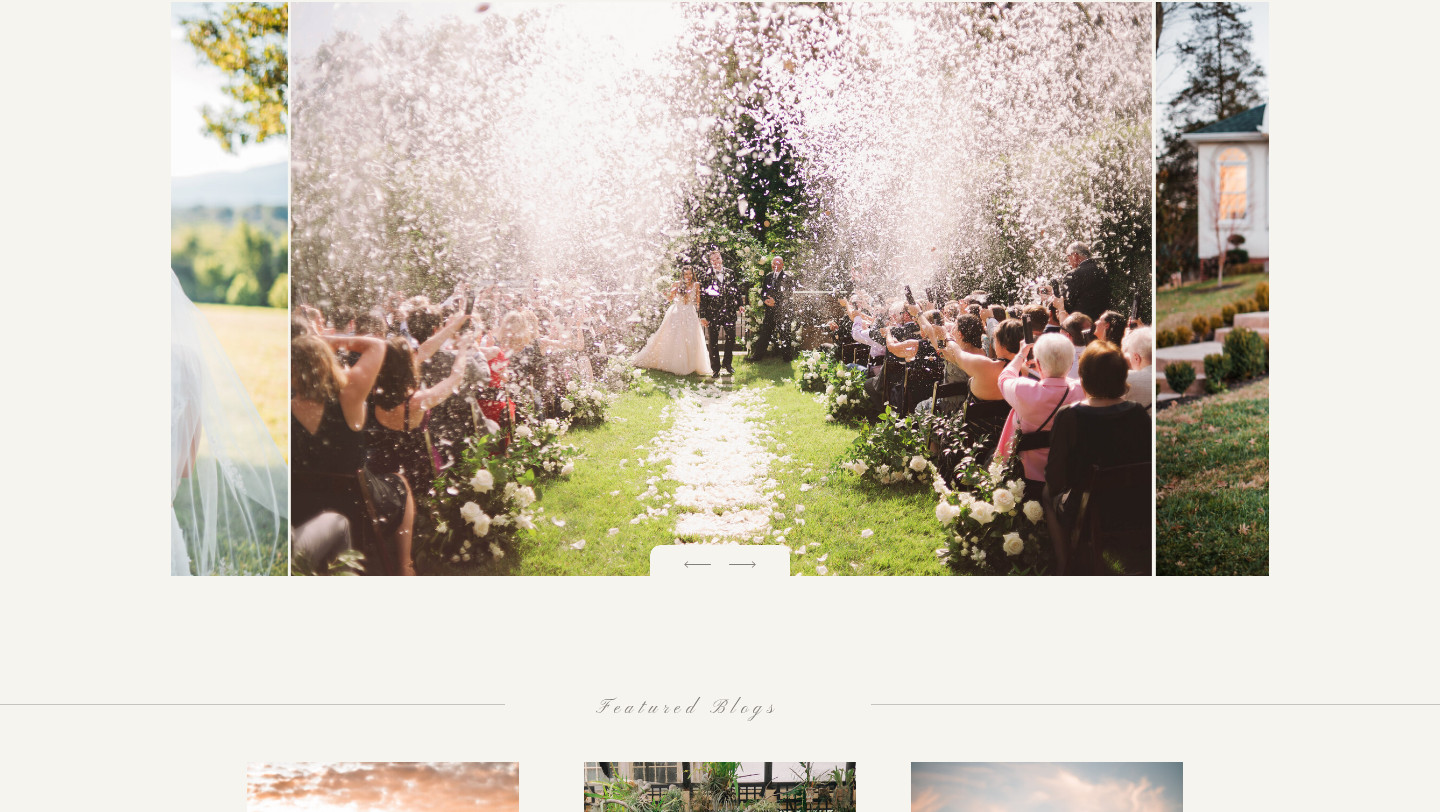 click 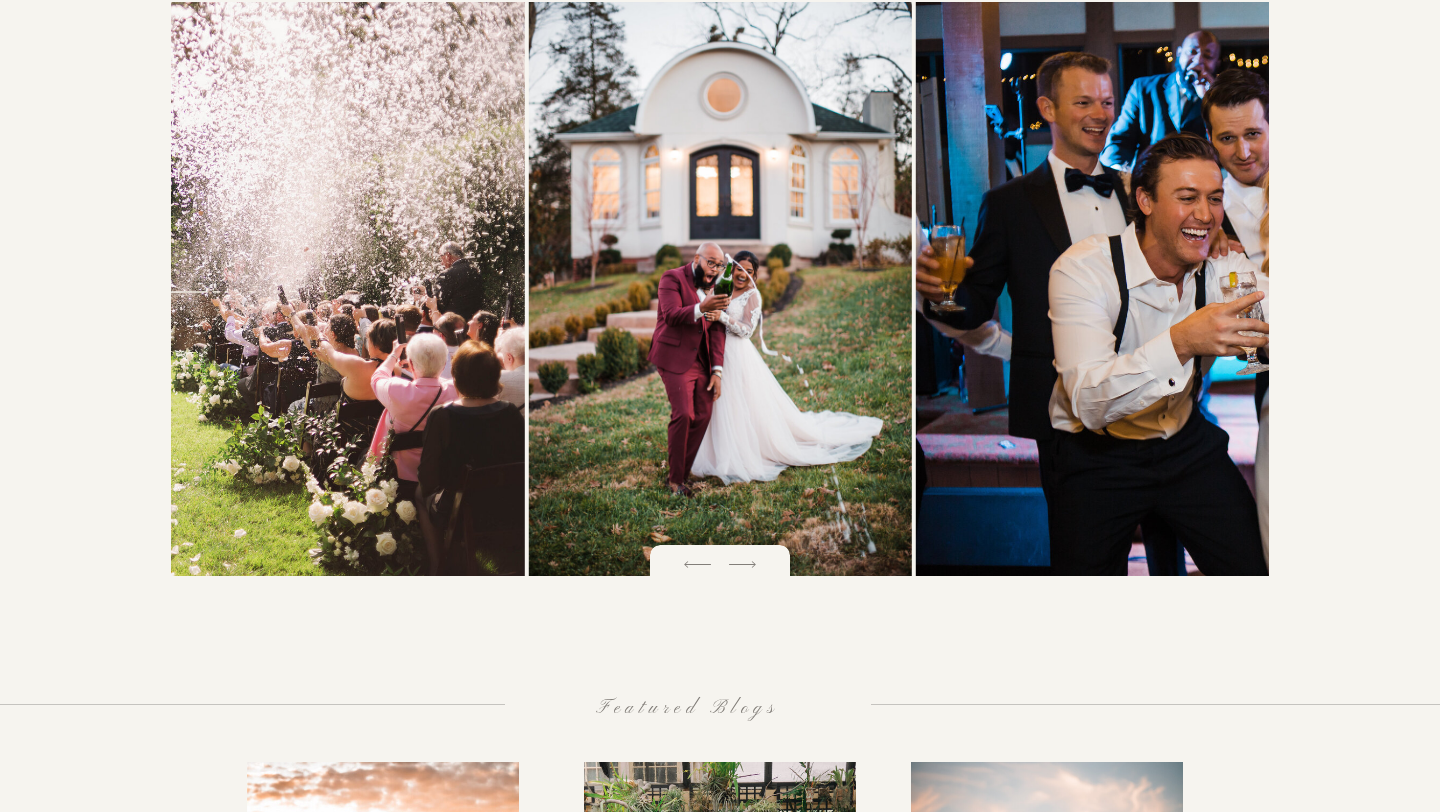 click 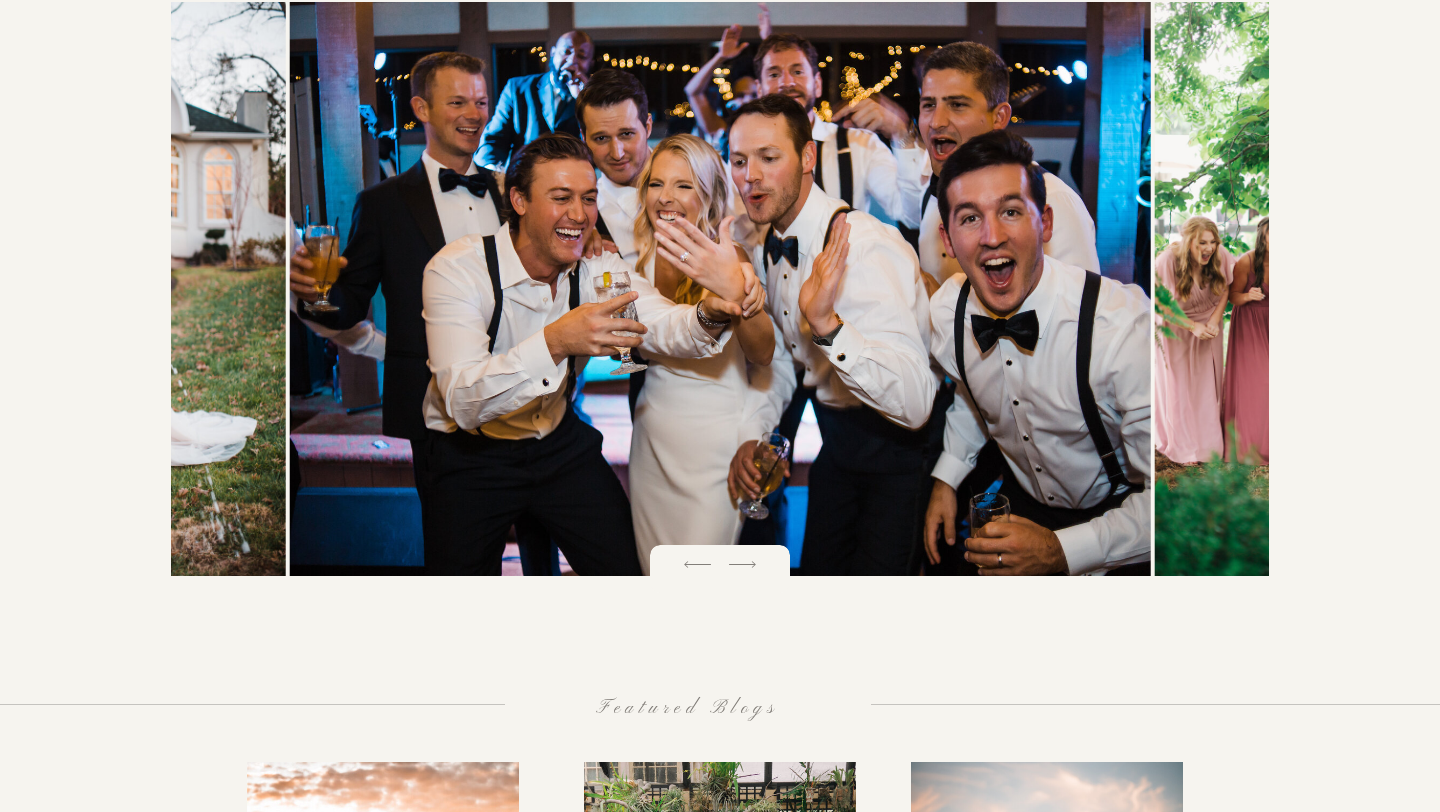 click 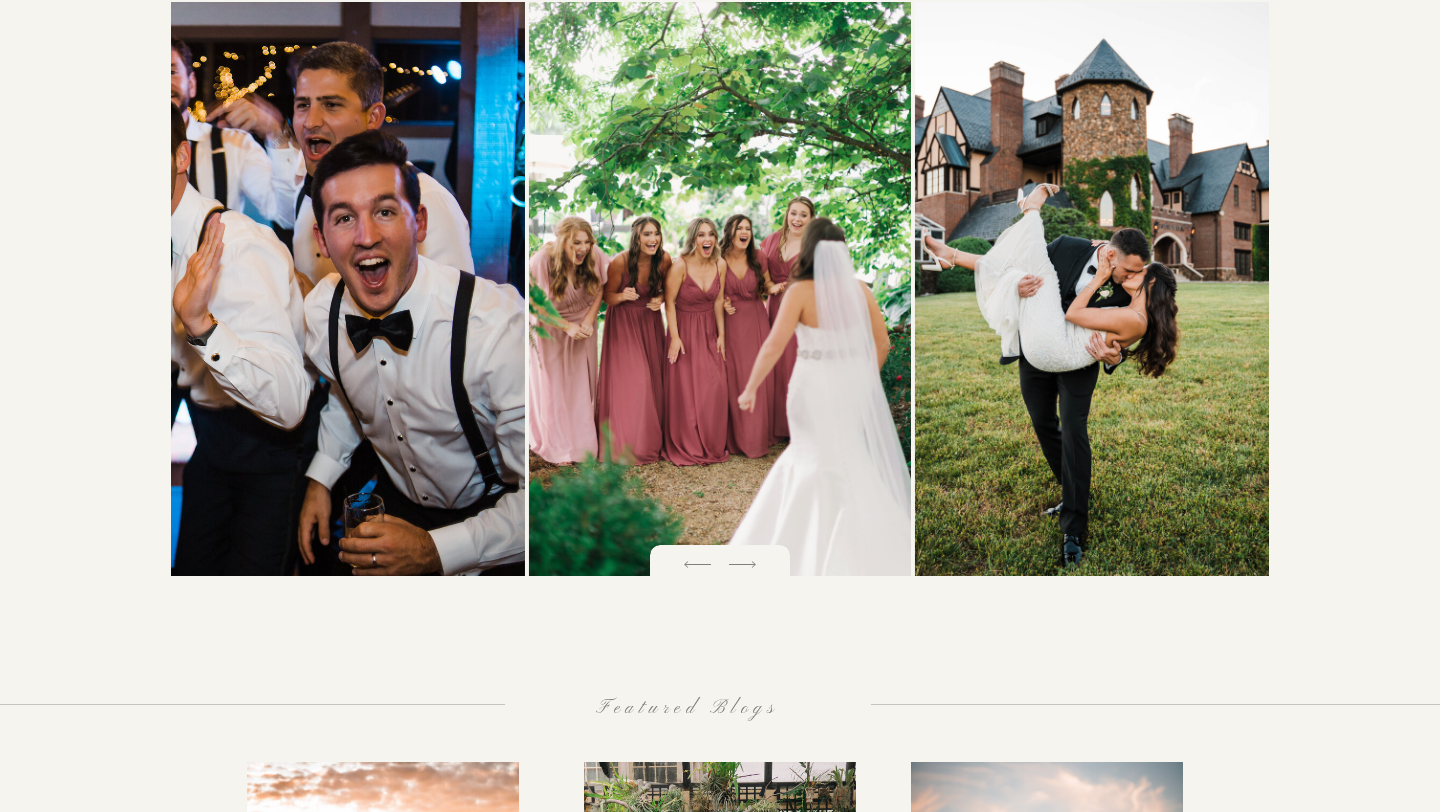 click 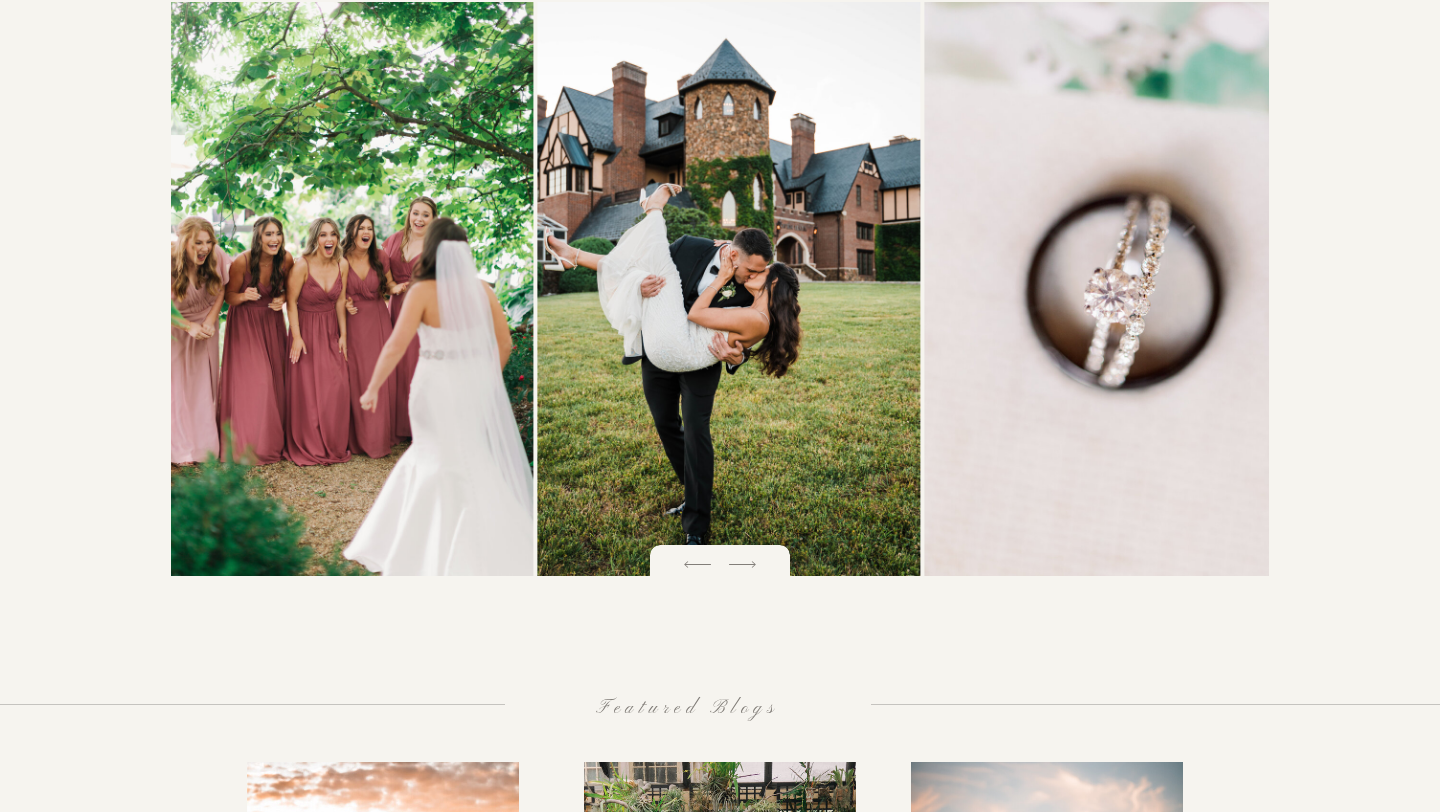 click 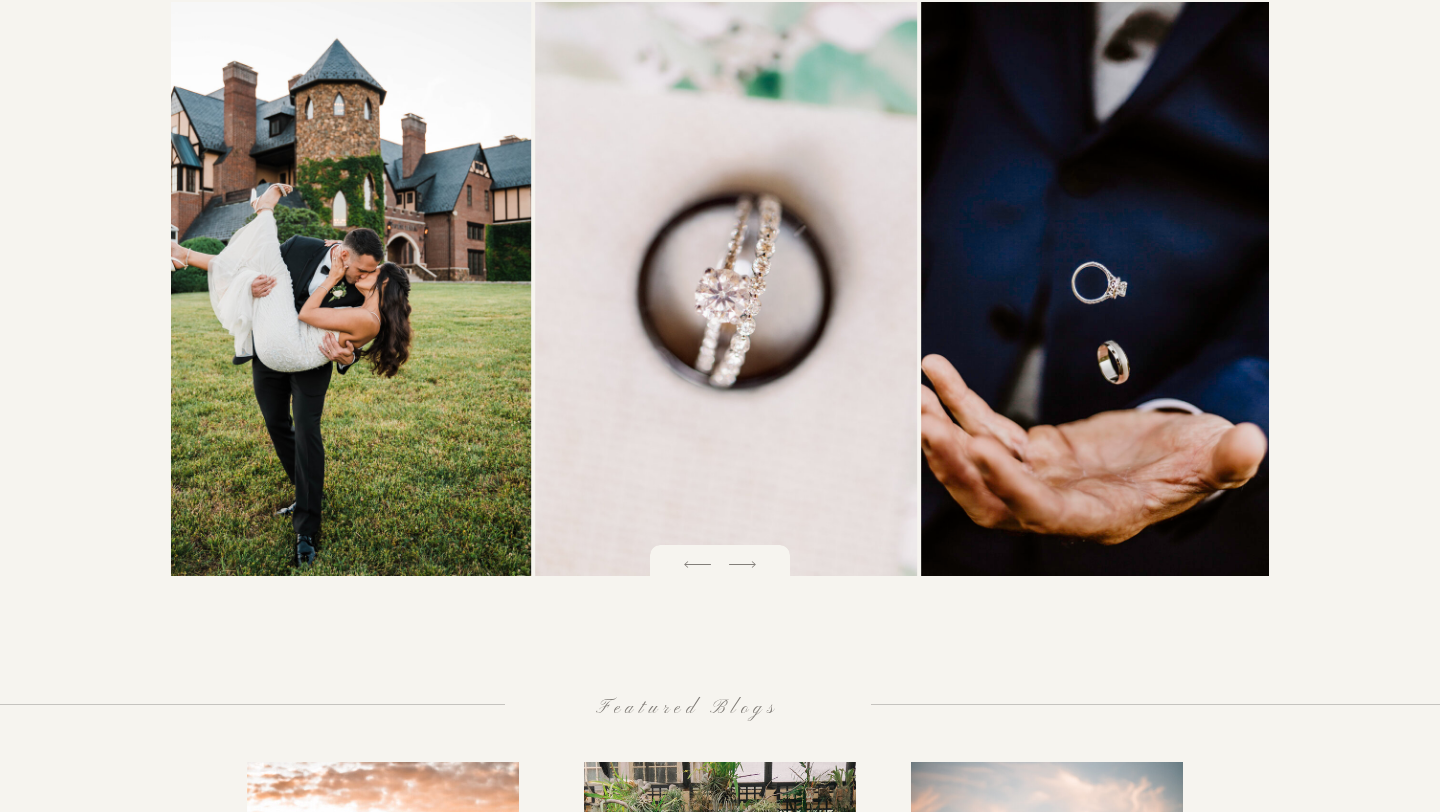 click 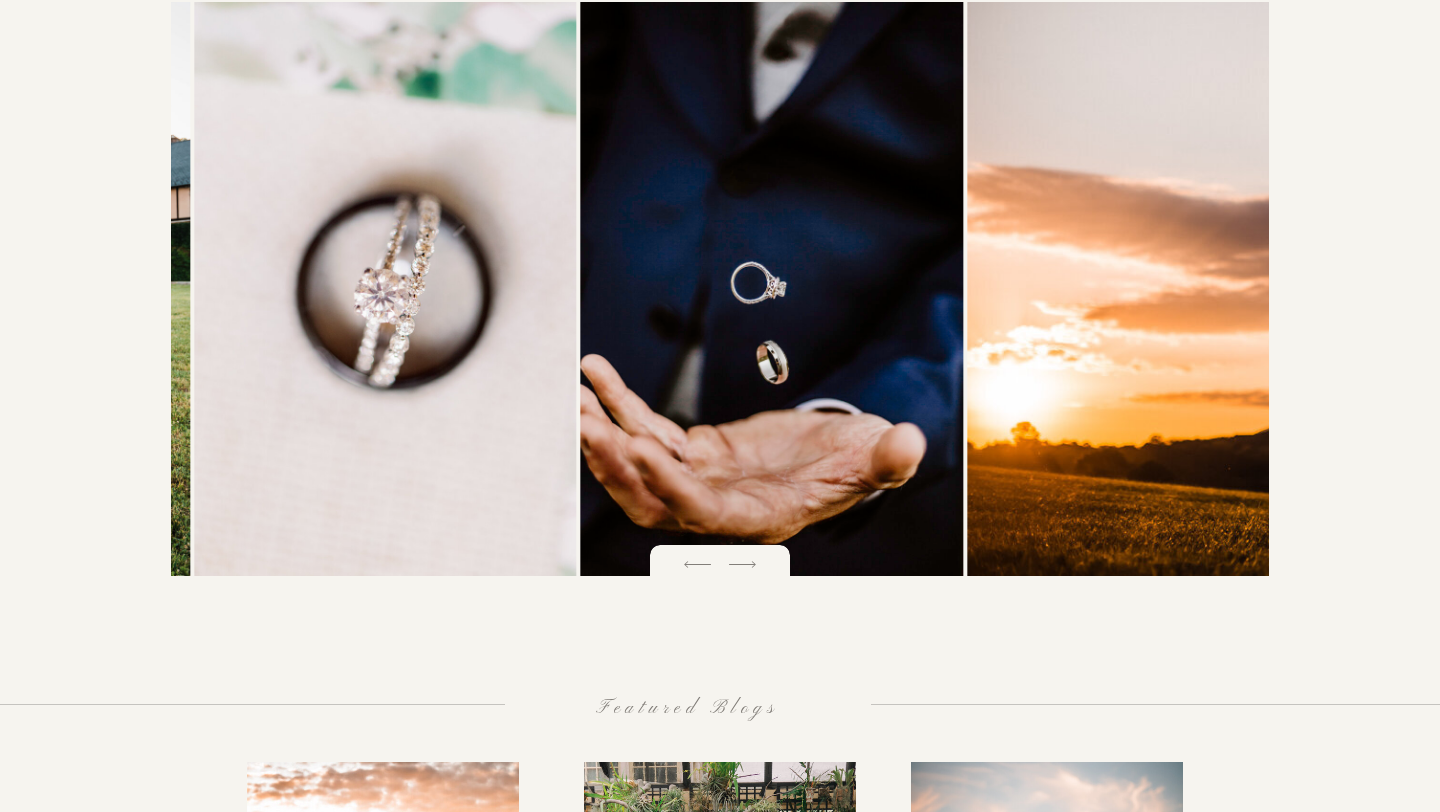 click 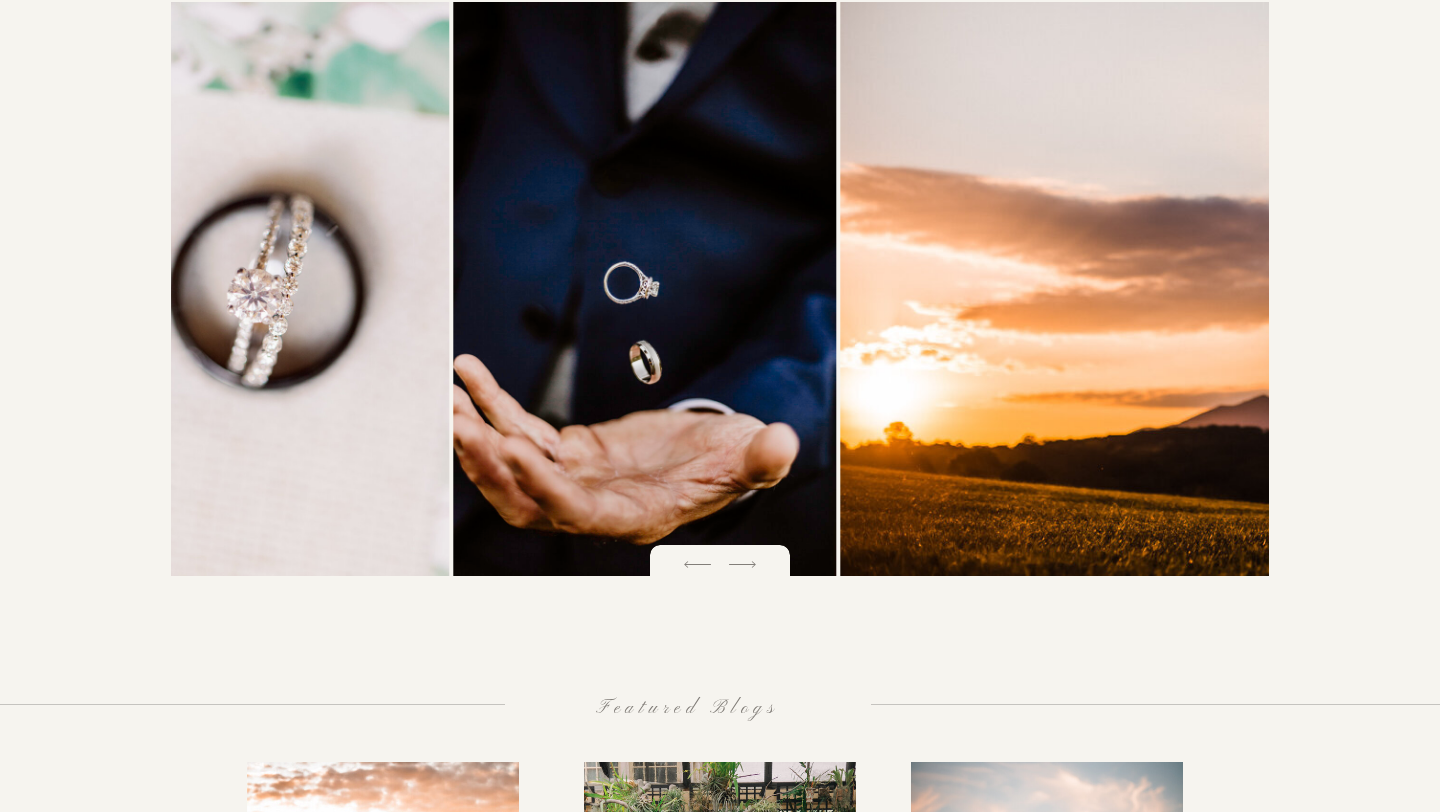 click 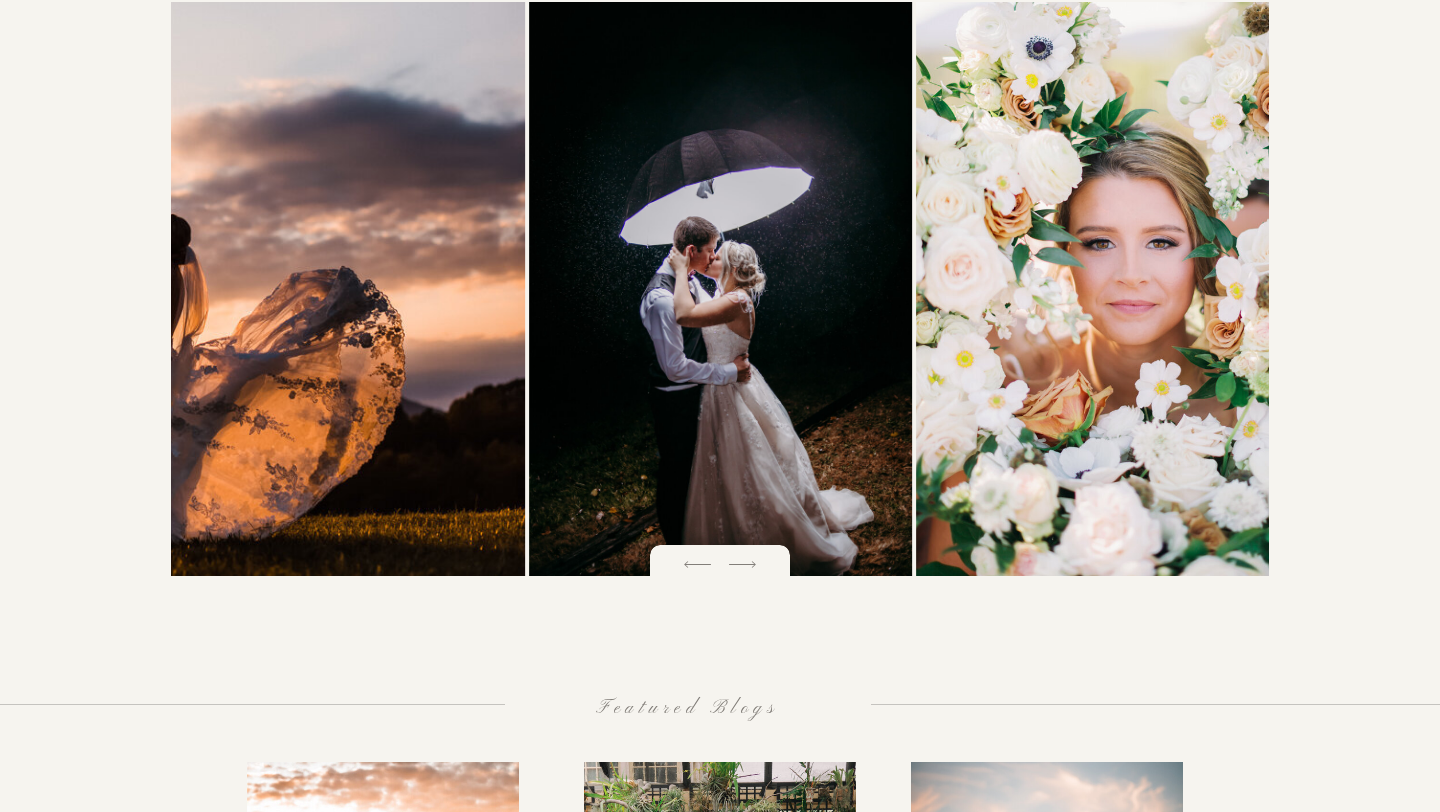 click 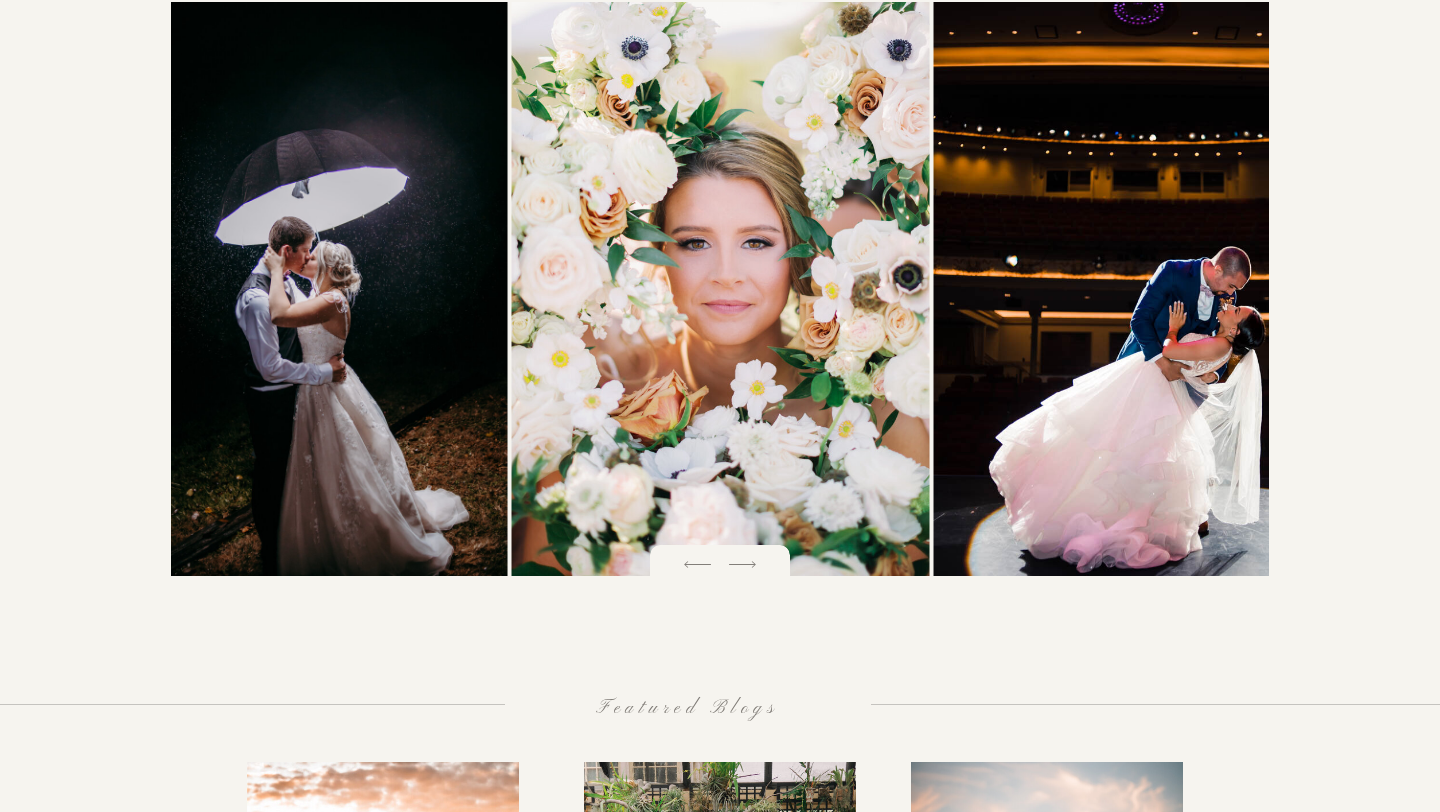 click 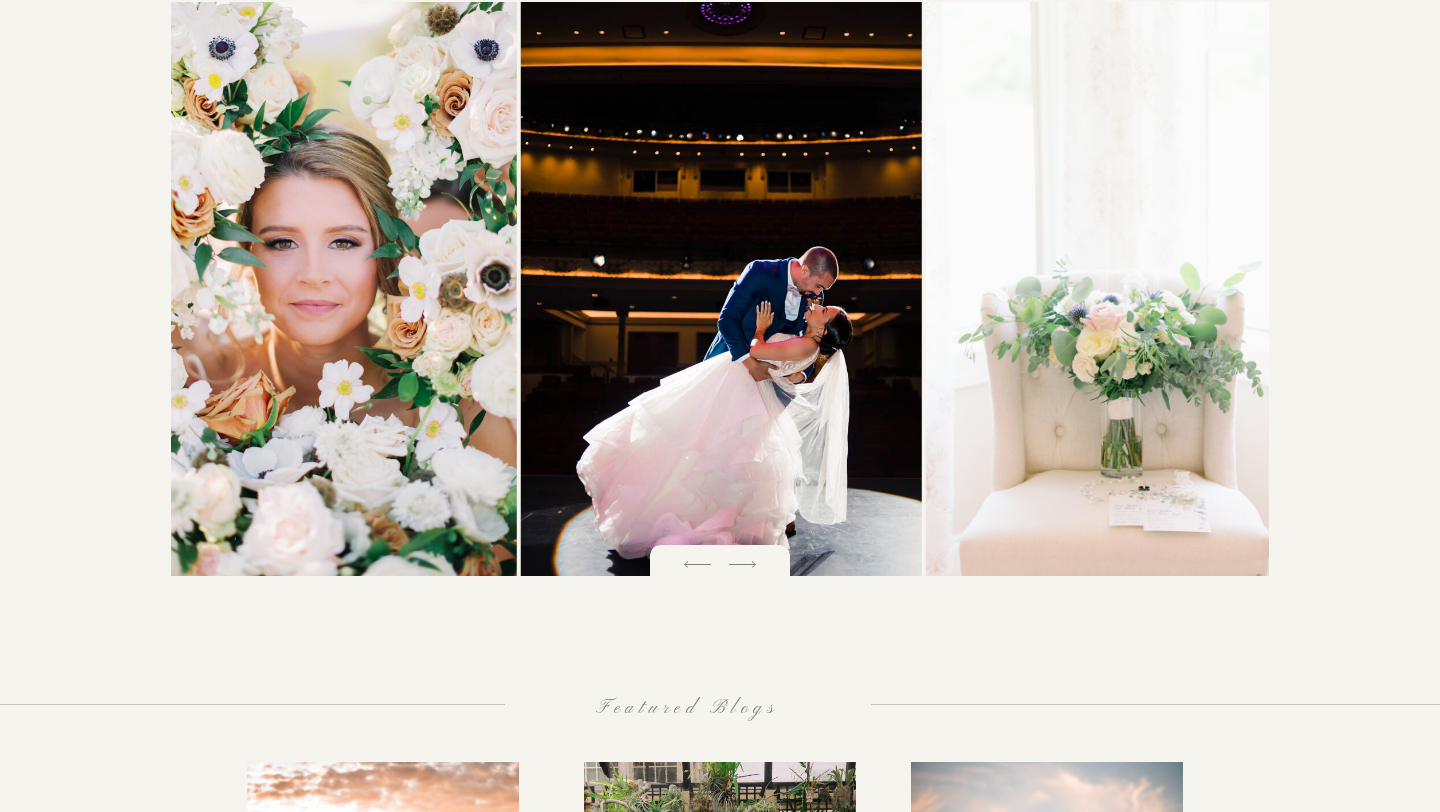 click 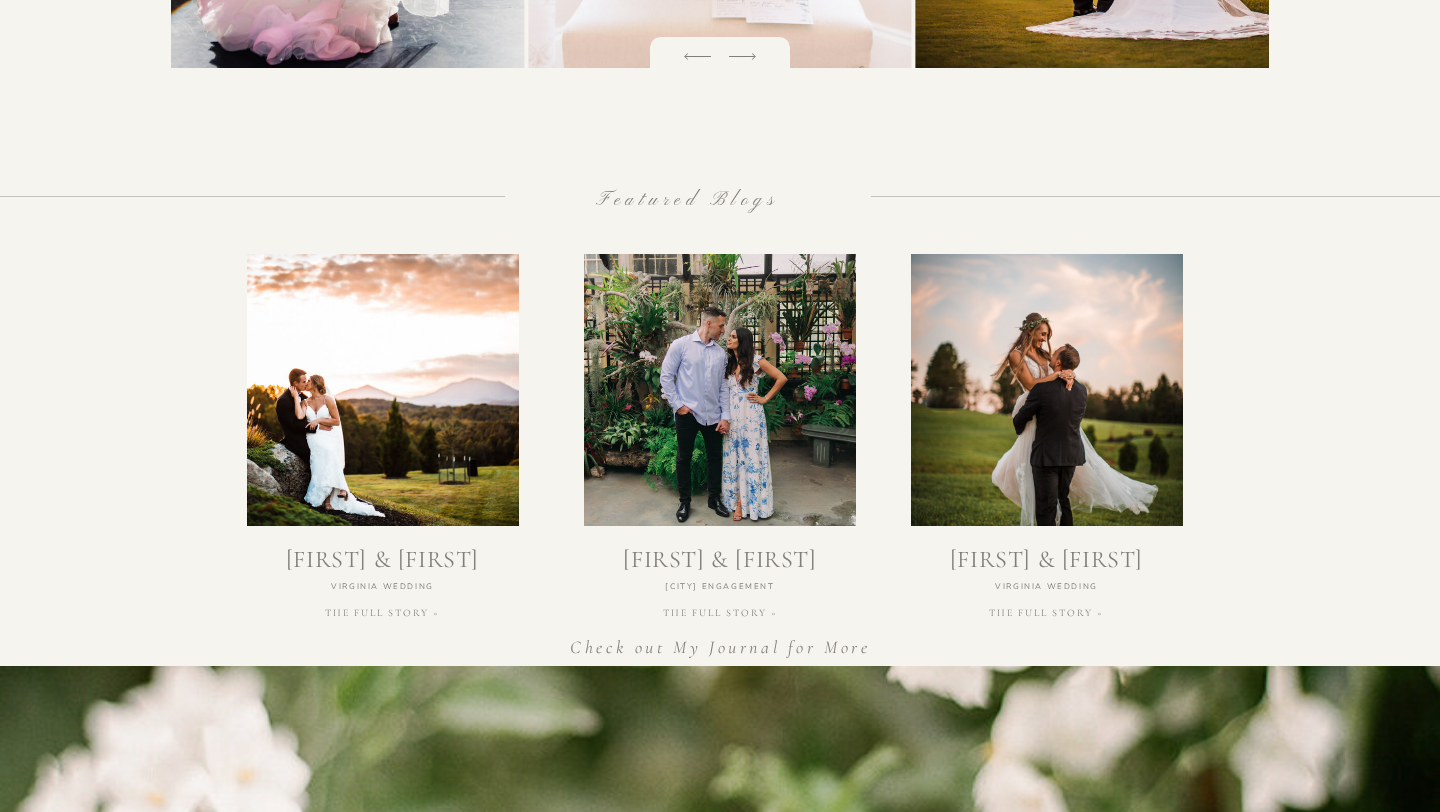 scroll, scrollTop: 3450, scrollLeft: 0, axis: vertical 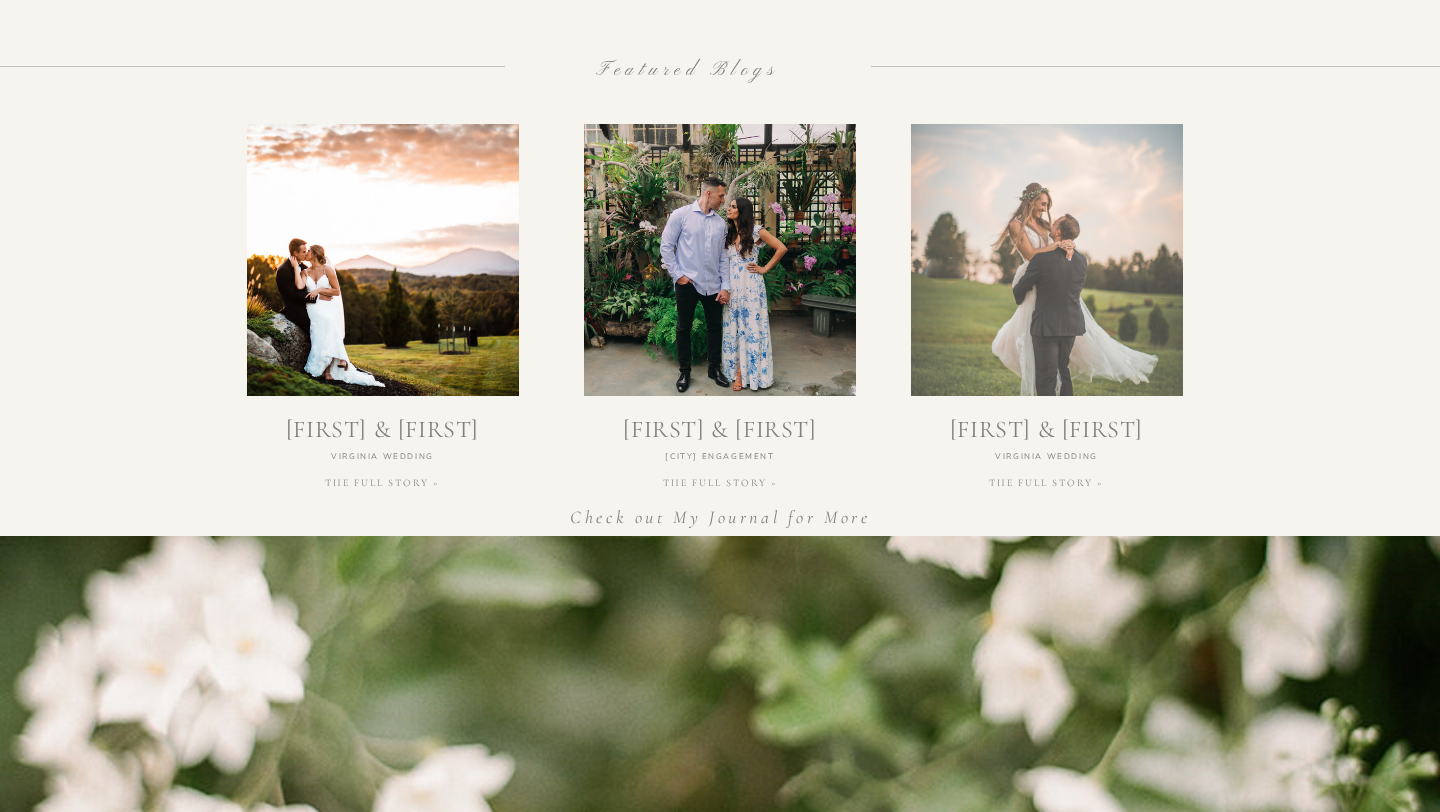 click at bounding box center [1047, 260] 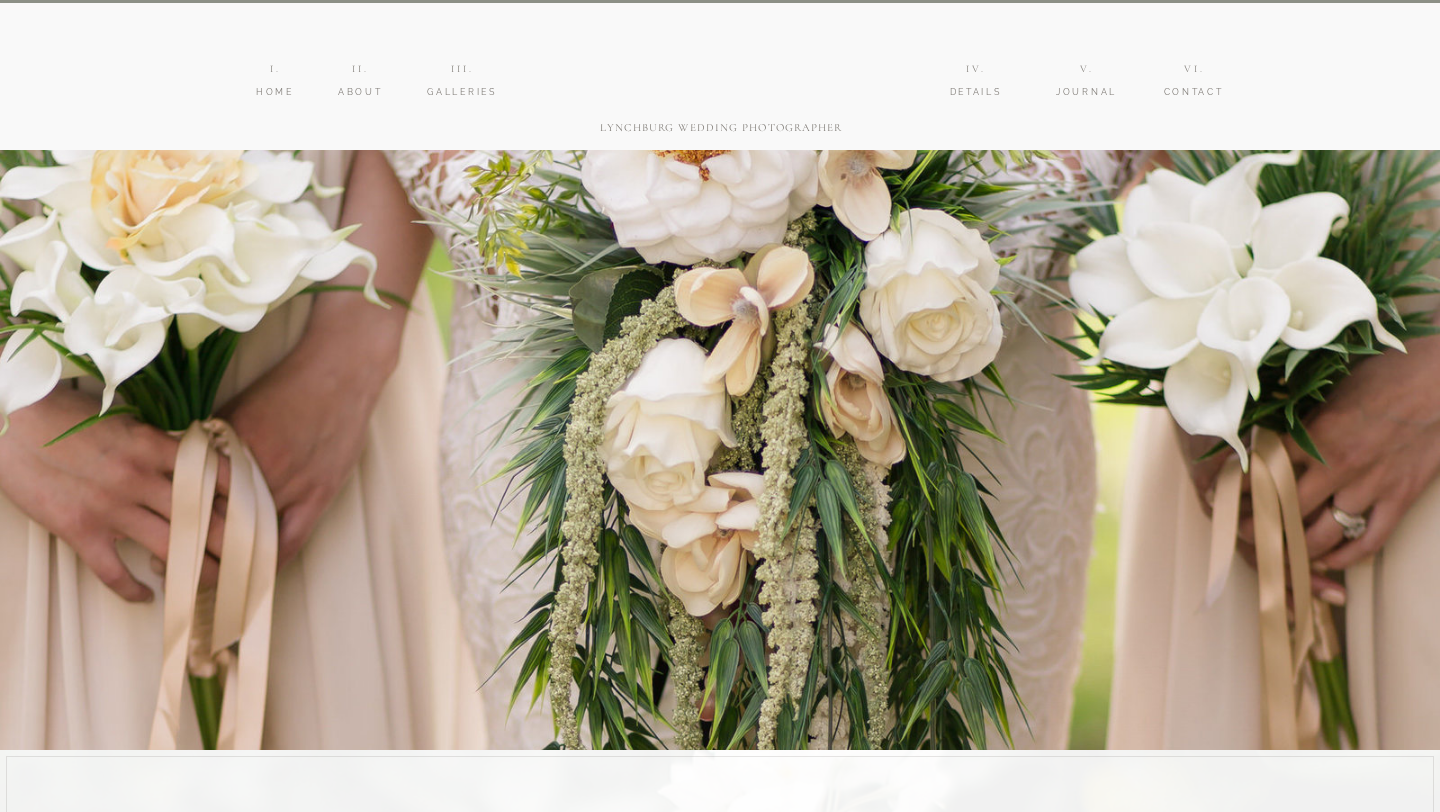 scroll, scrollTop: 3574, scrollLeft: 0, axis: vertical 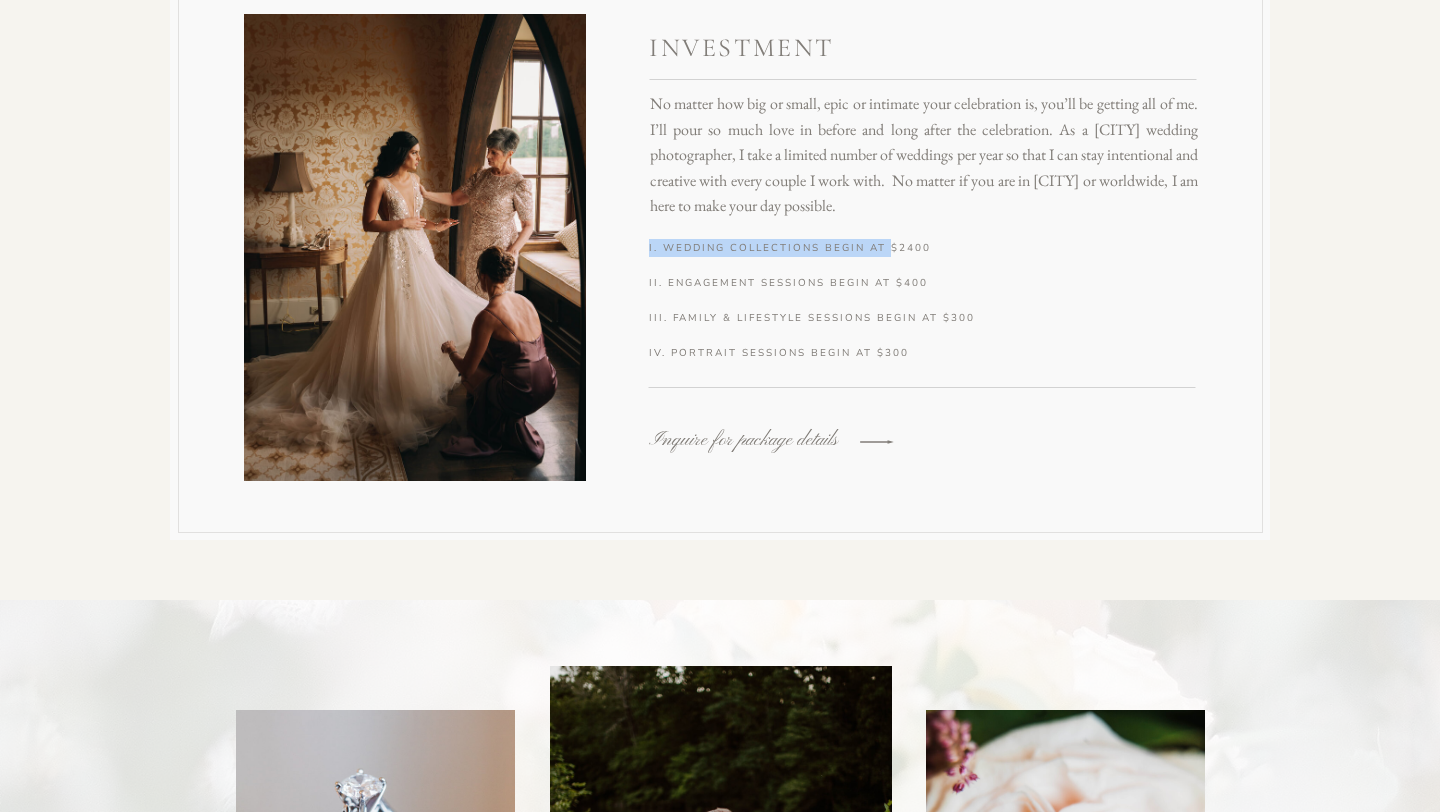 drag, startPoint x: 892, startPoint y: 245, endPoint x: 972, endPoint y: 293, distance: 93.29523 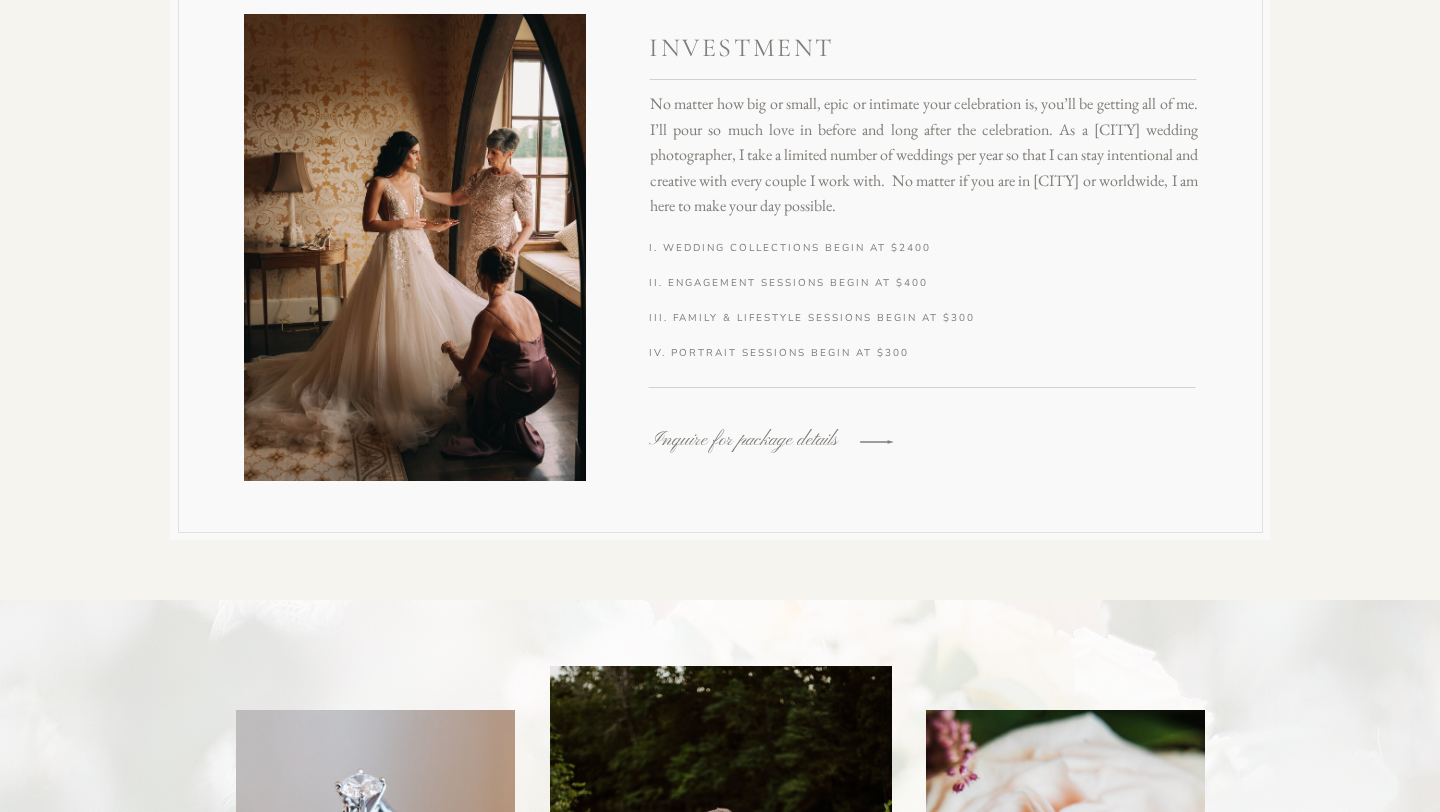click on "III. family & lifestyle sessions begin at $300" at bounding box center (818, 319) 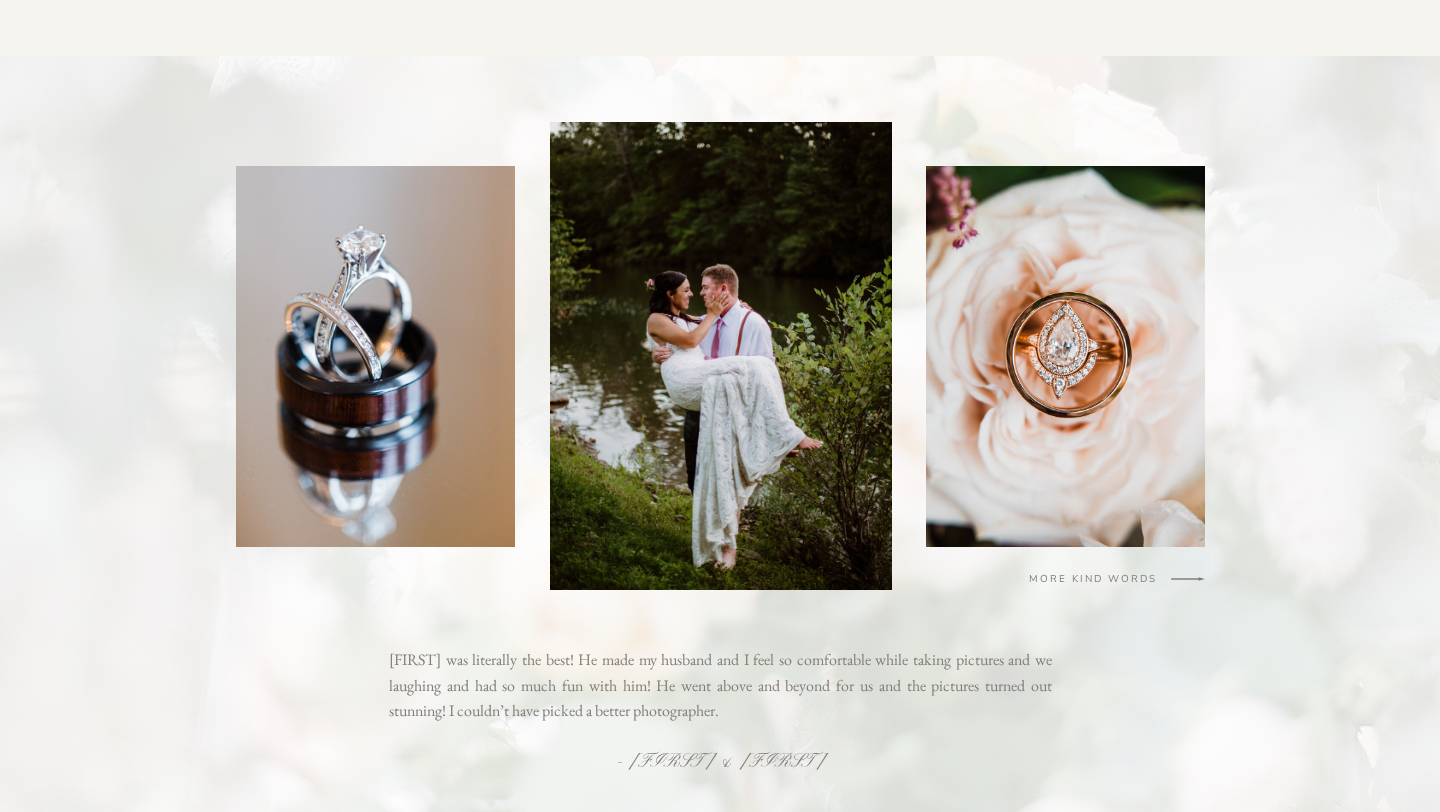 scroll, scrollTop: 3642, scrollLeft: 0, axis: vertical 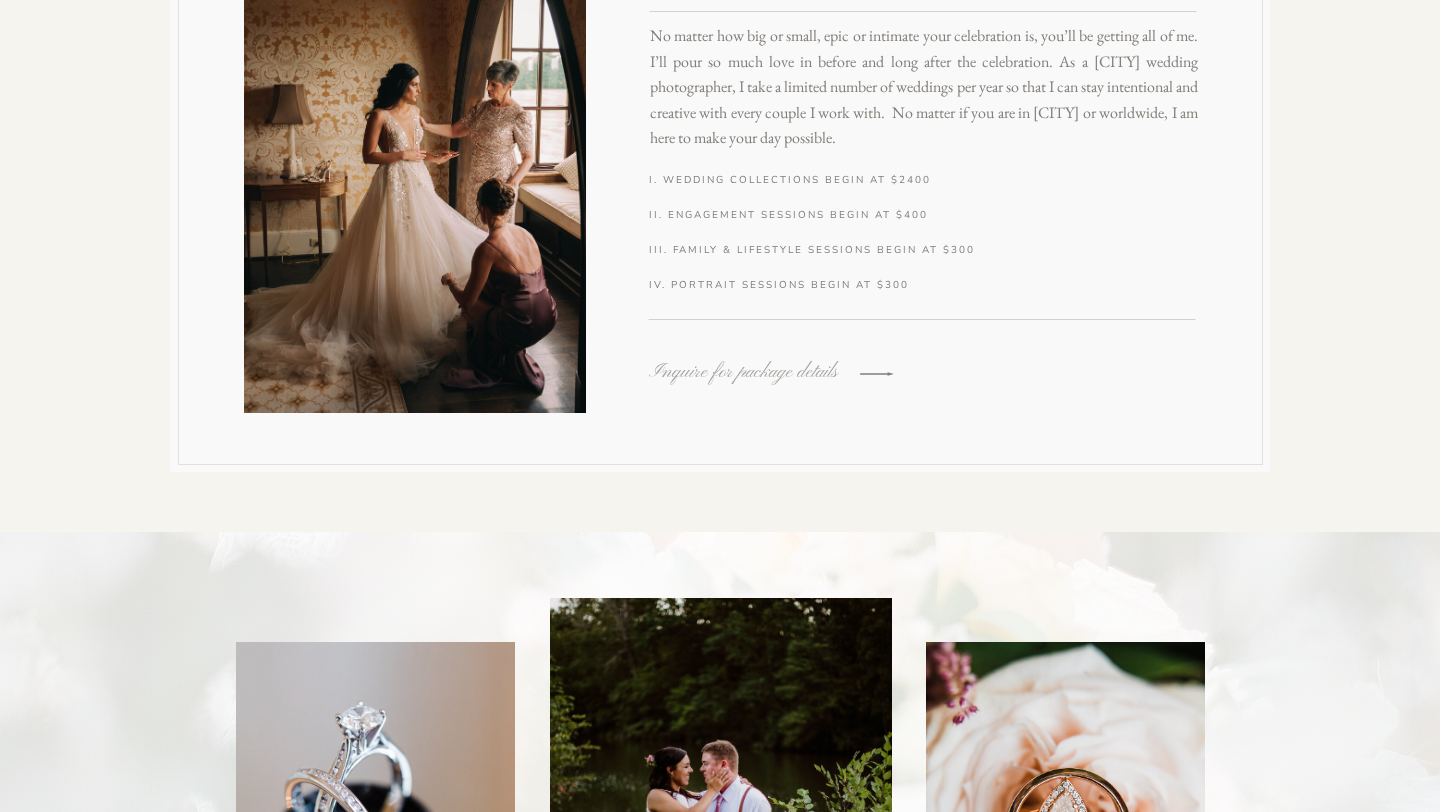 click on "Inquire for package details" at bounding box center (755, 372) 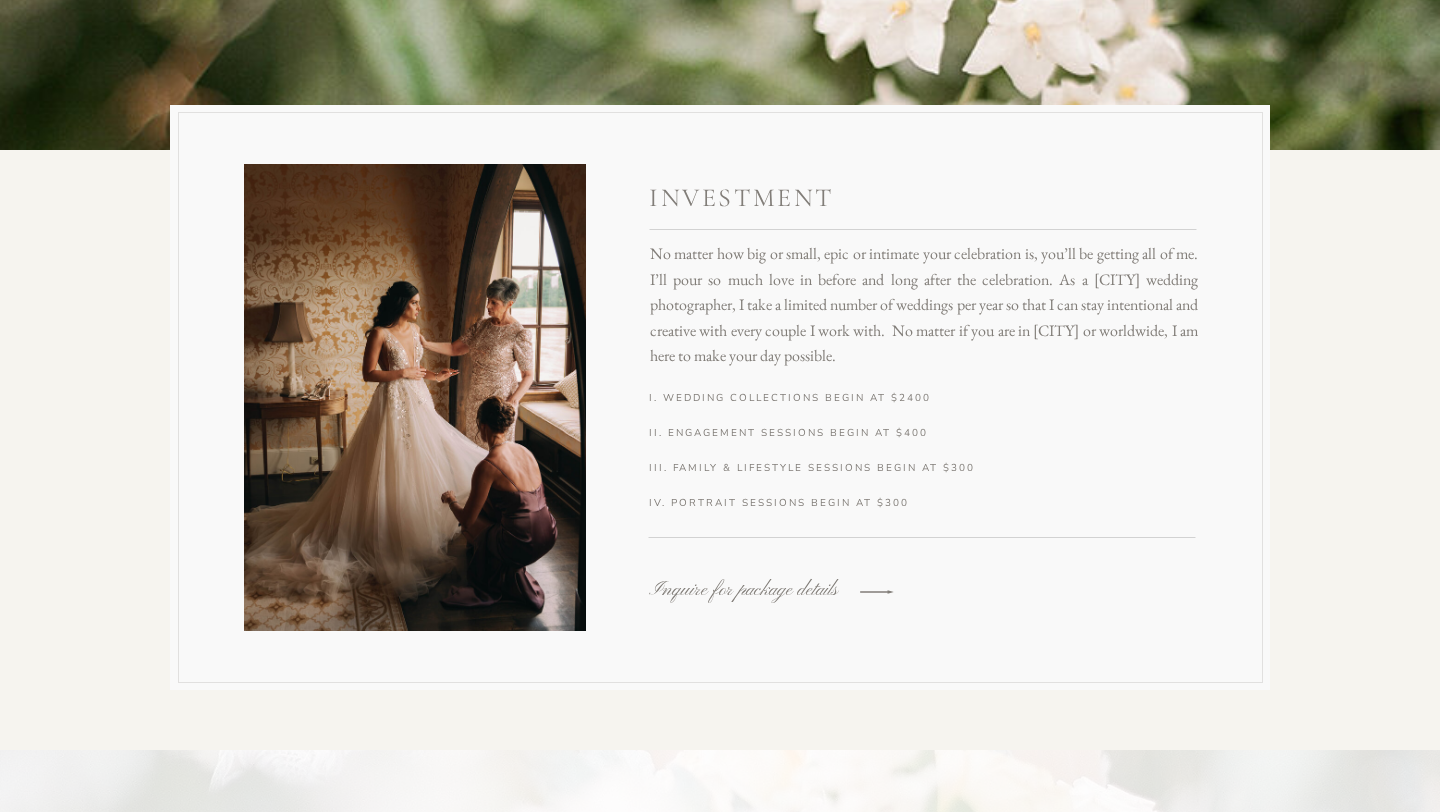scroll, scrollTop: 3428, scrollLeft: 0, axis: vertical 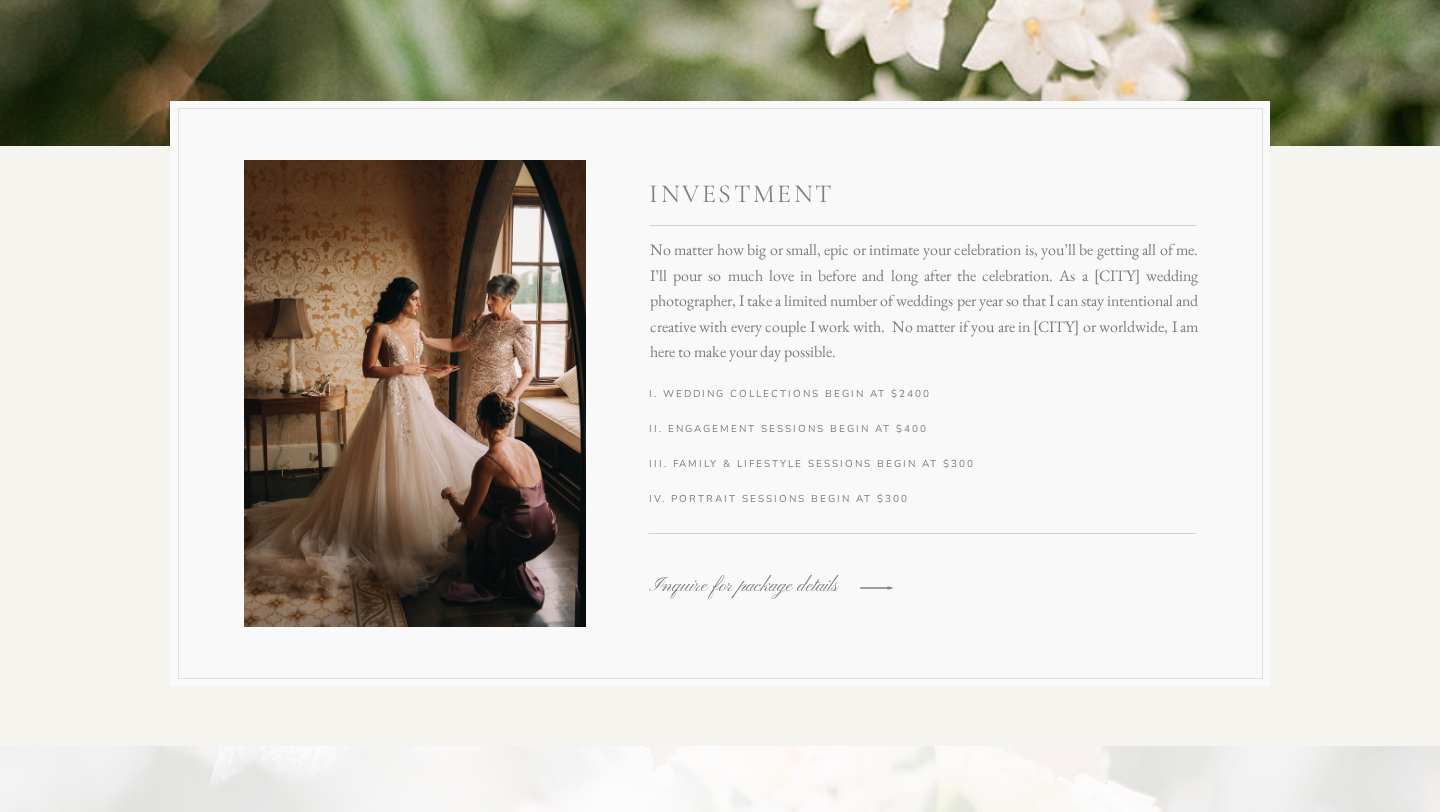 click at bounding box center (720, 393) 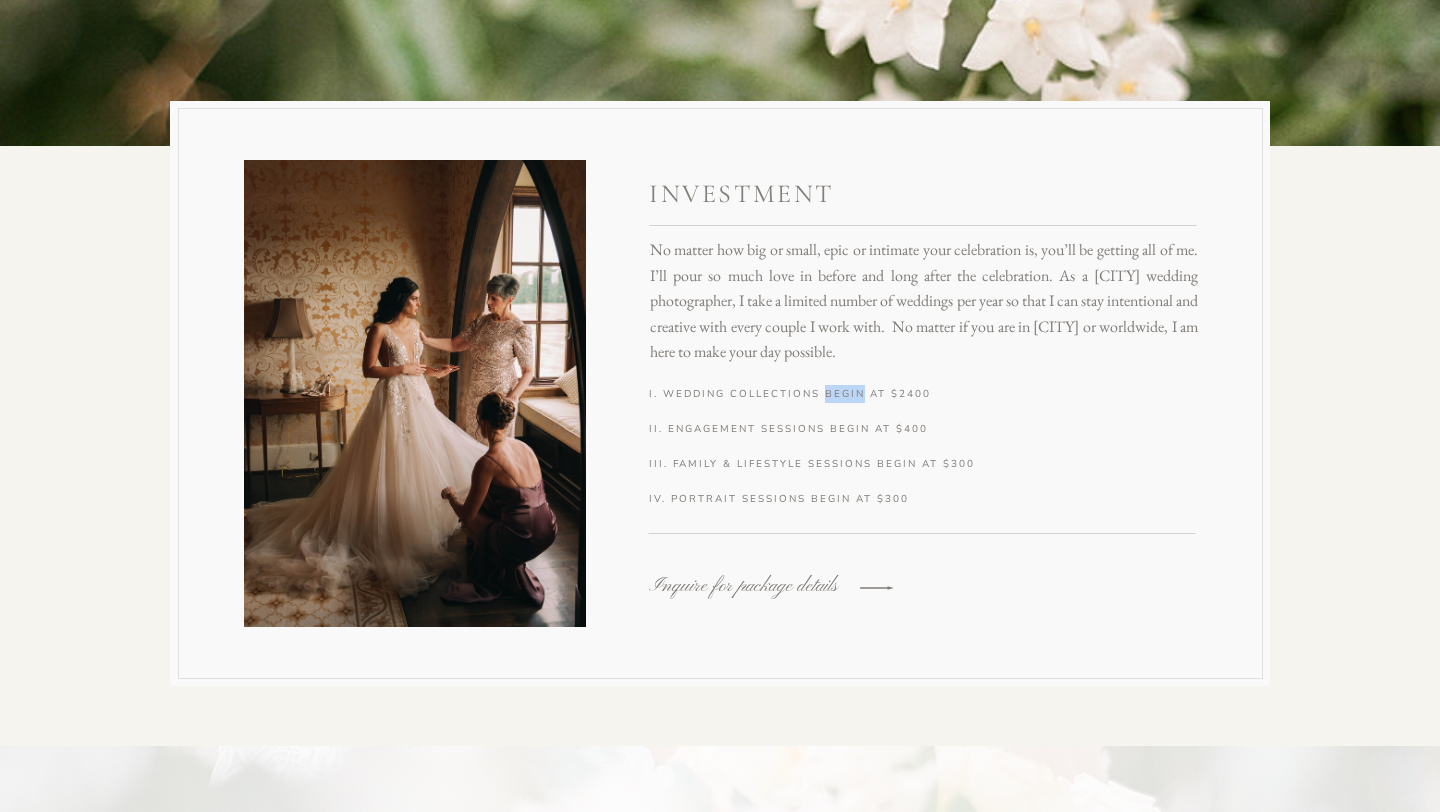 click on "I. wedding collections begin at $2400" at bounding box center [818, 395] 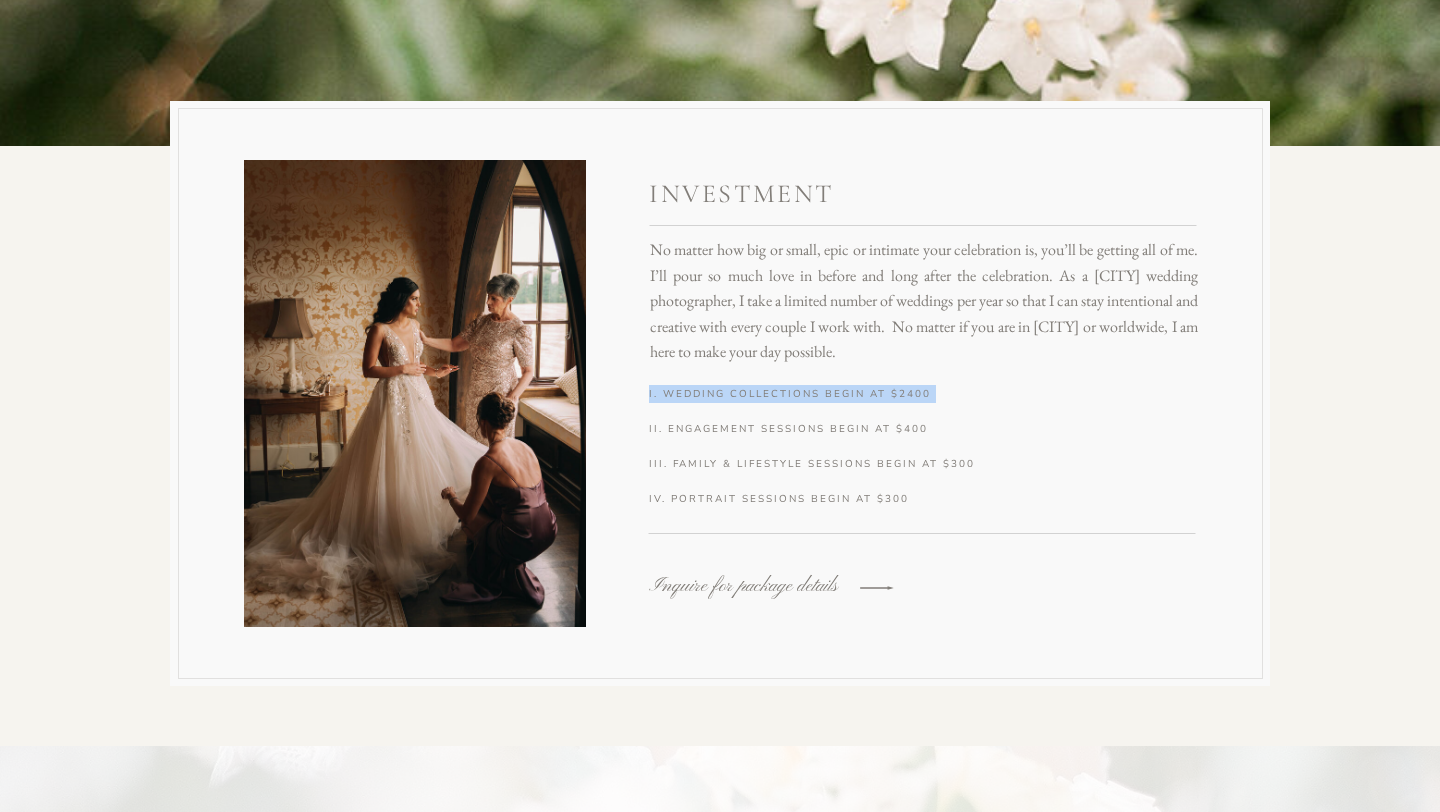 click on "I. wedding collections begin at $2400" at bounding box center [818, 395] 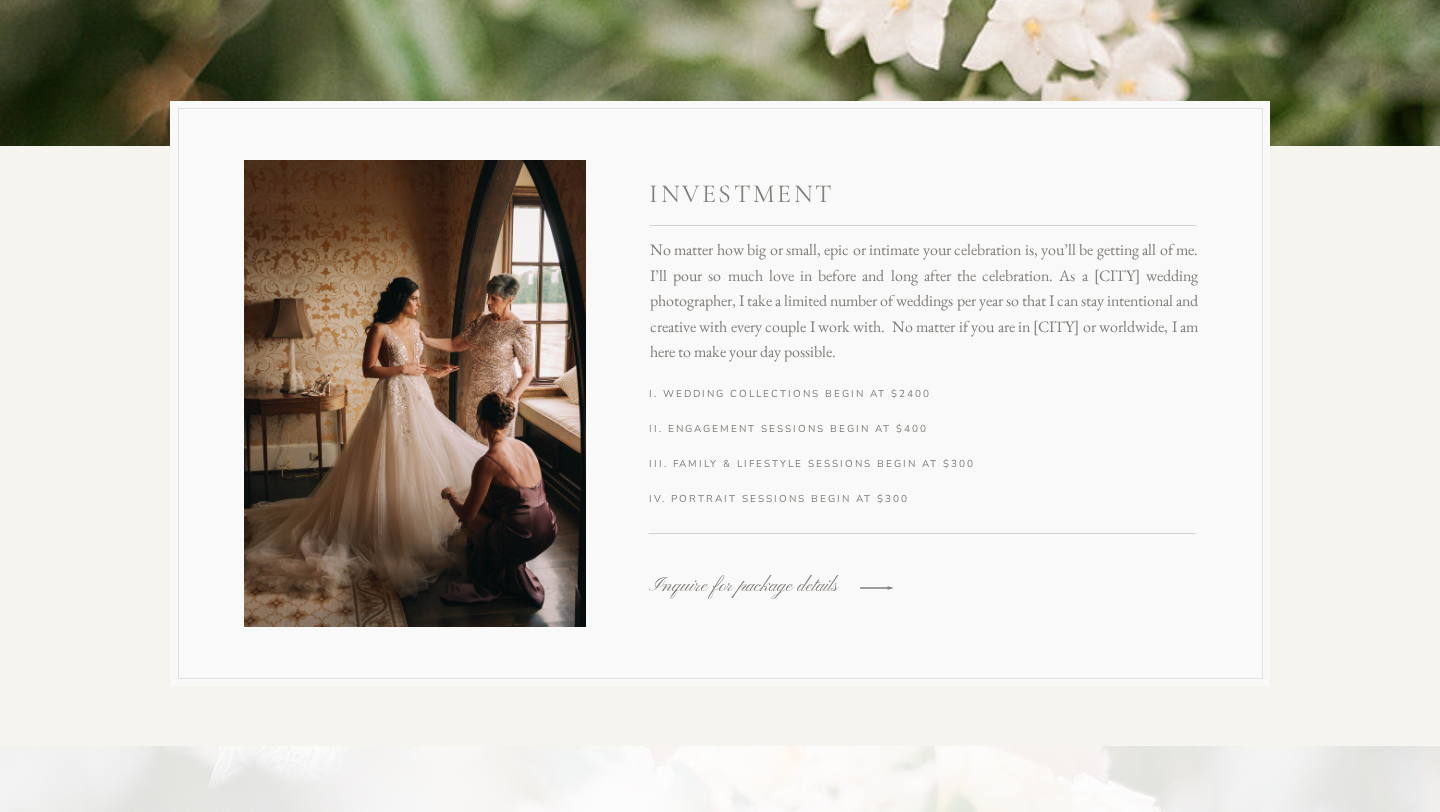 click on "III. family & lifestyle sessions begin at $300" at bounding box center [818, 465] 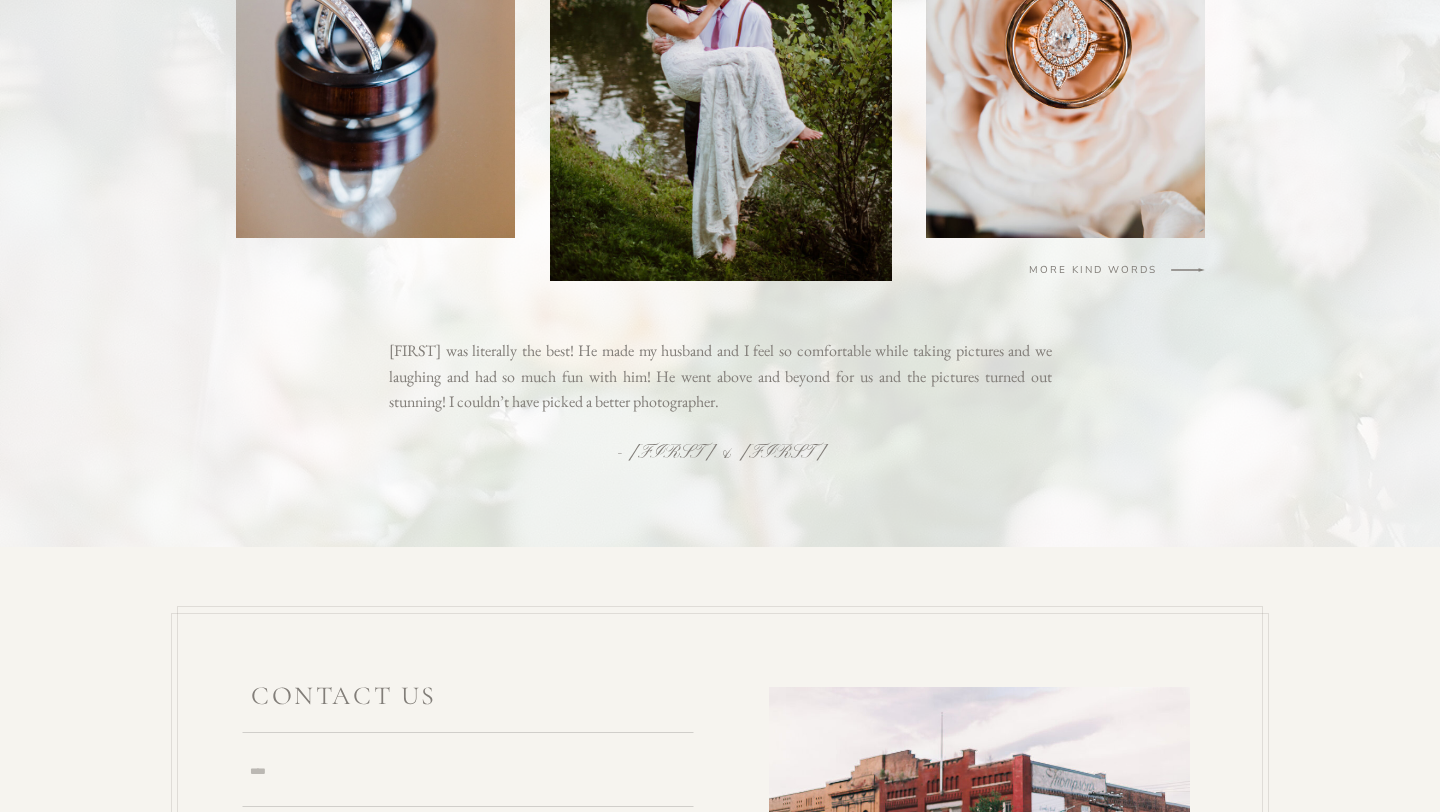 scroll, scrollTop: 5039, scrollLeft: 0, axis: vertical 